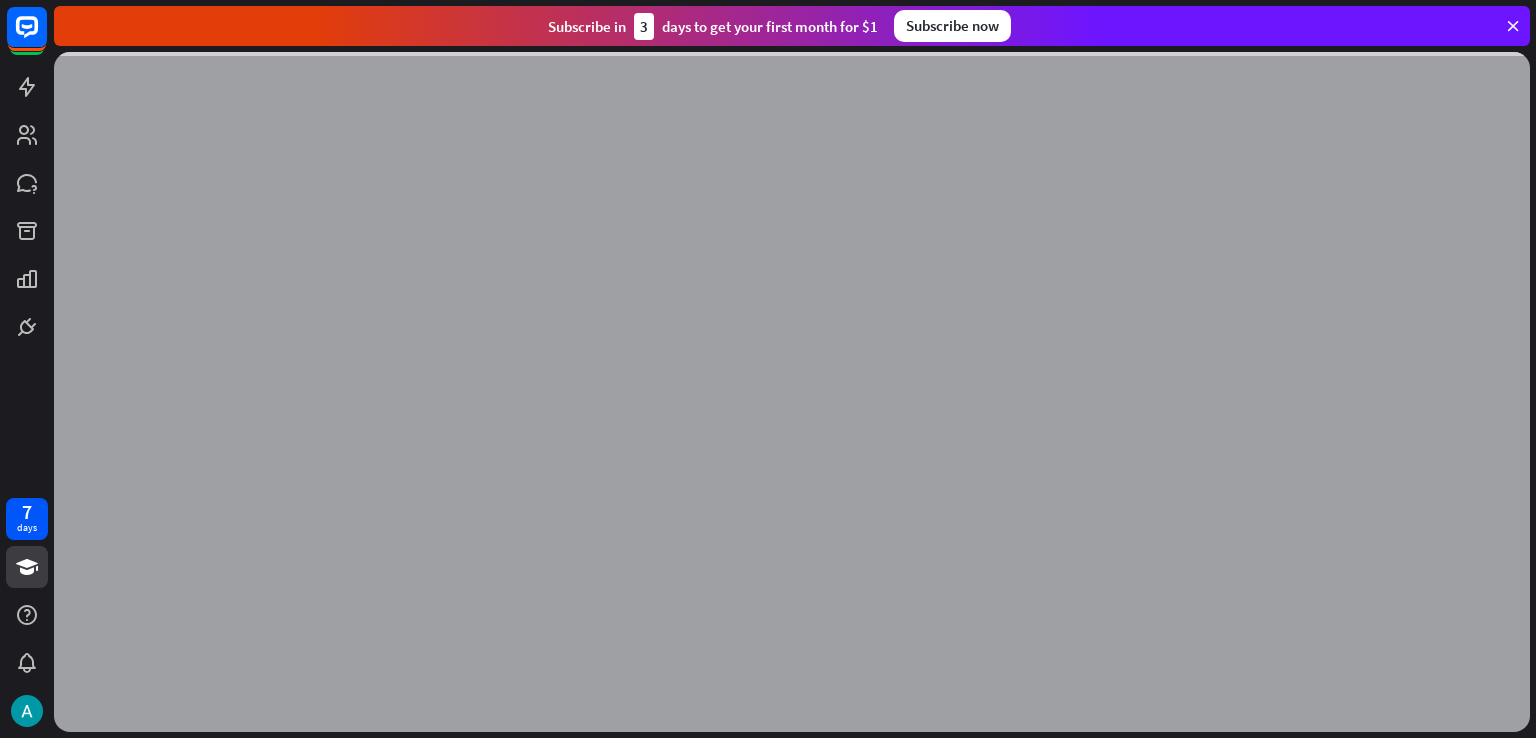 scroll, scrollTop: 0, scrollLeft: 0, axis: both 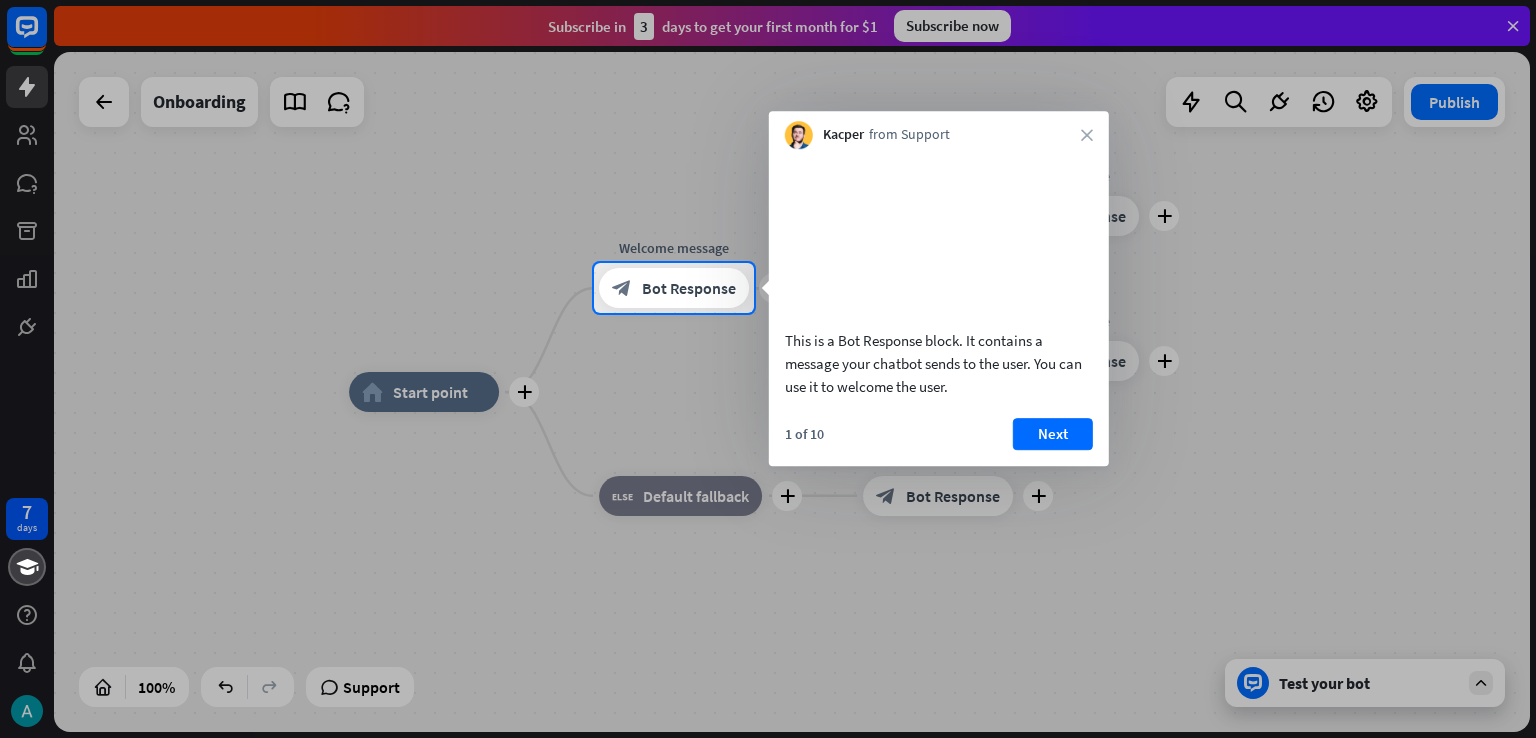 click at bounding box center (768, 131) 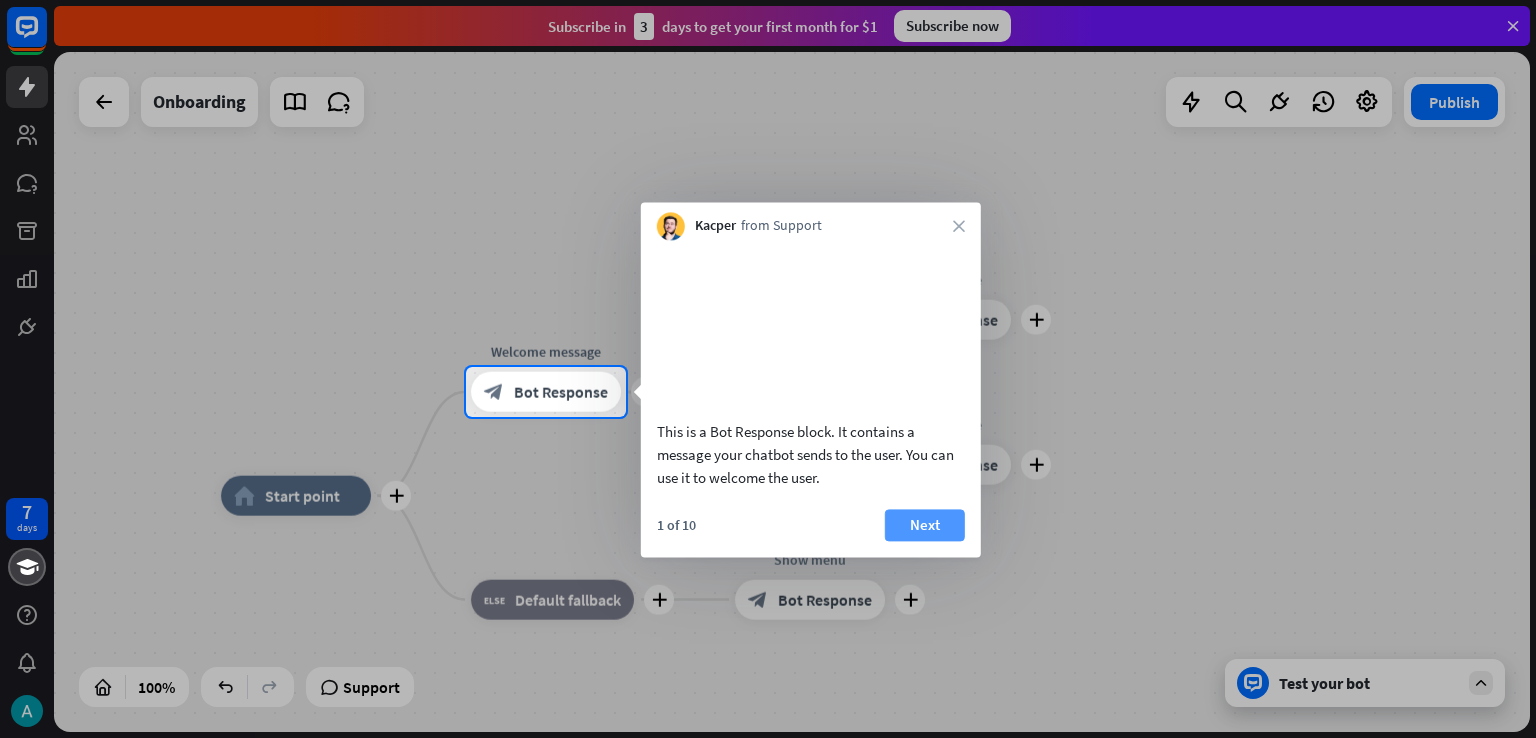 click on "Next" at bounding box center (925, 525) 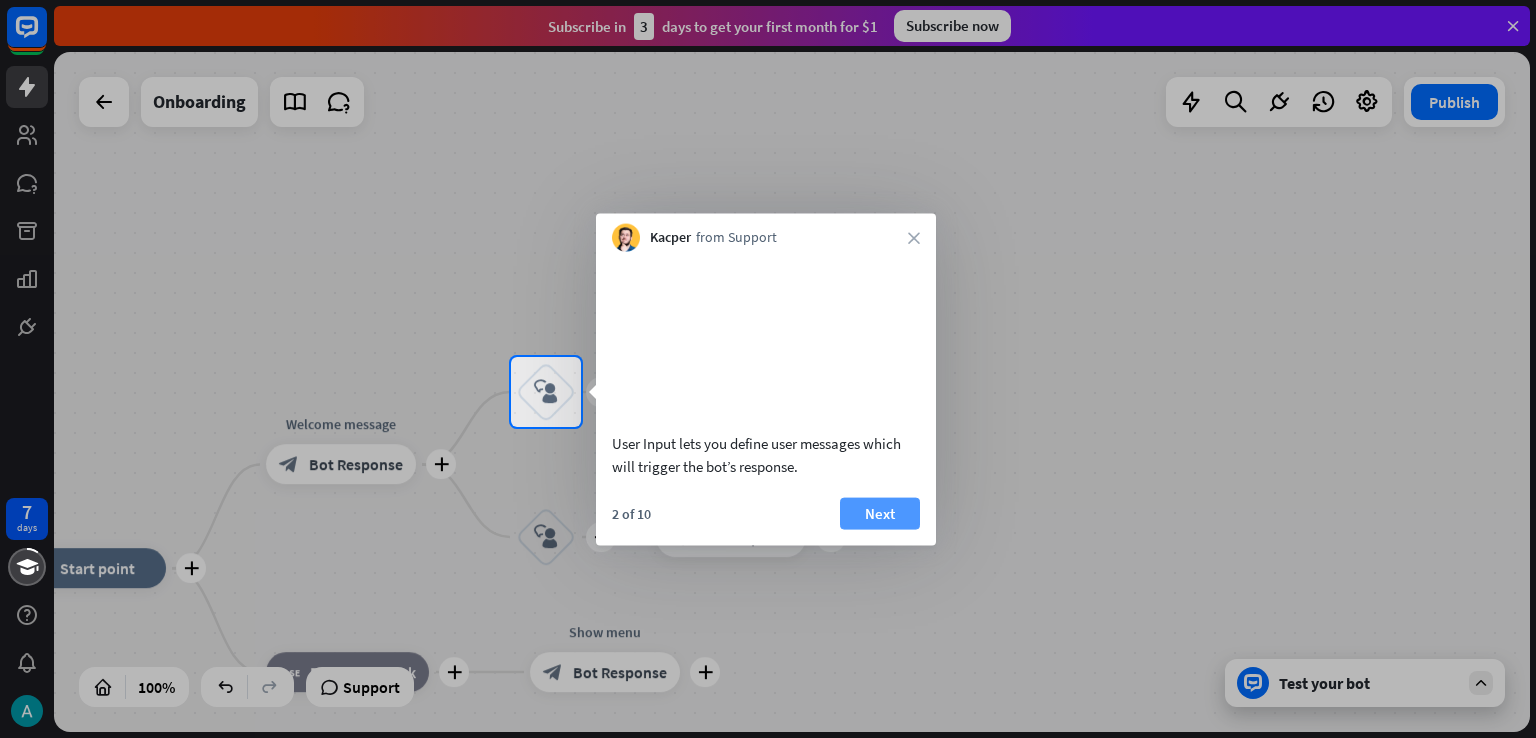 click on "Next" at bounding box center [880, 513] 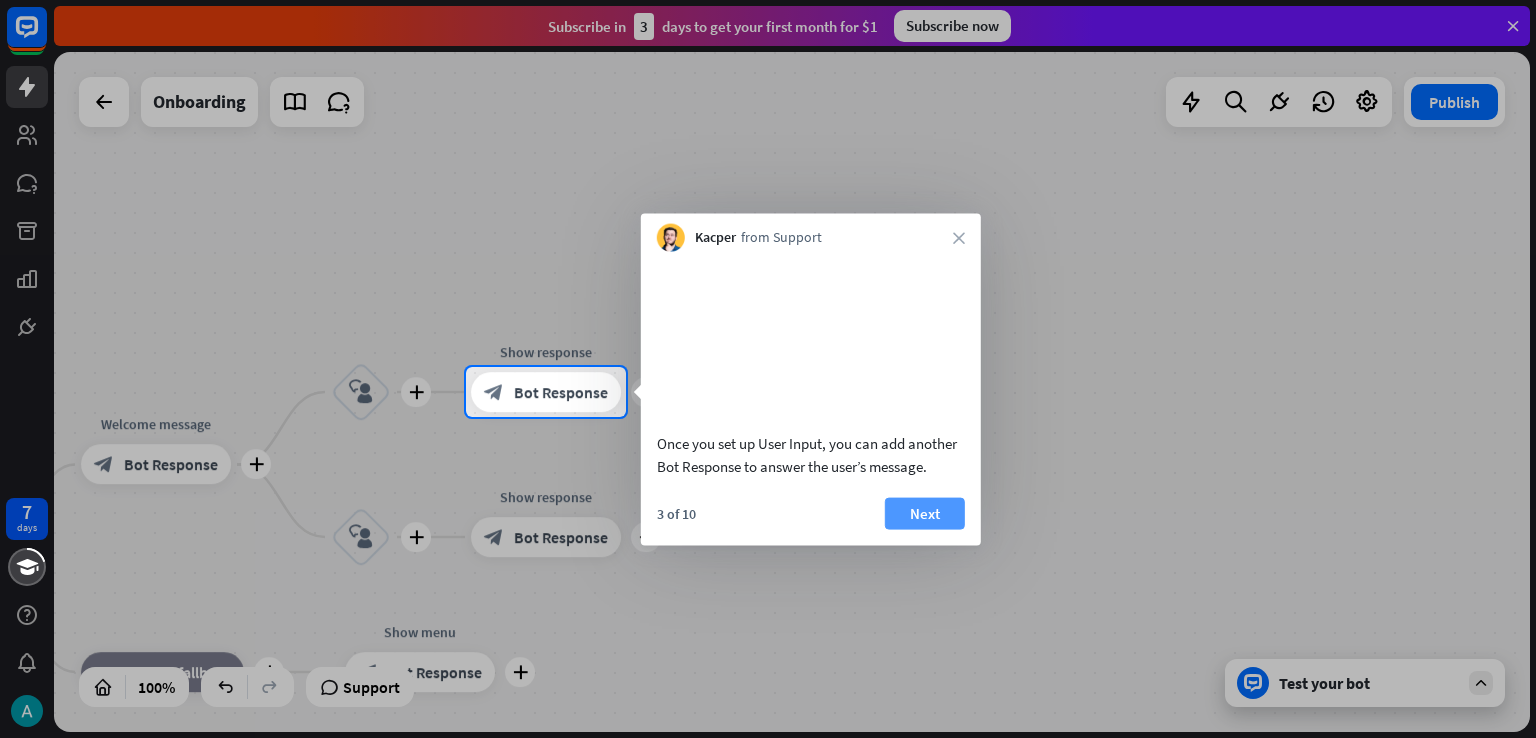 click on "Next" at bounding box center (925, 513) 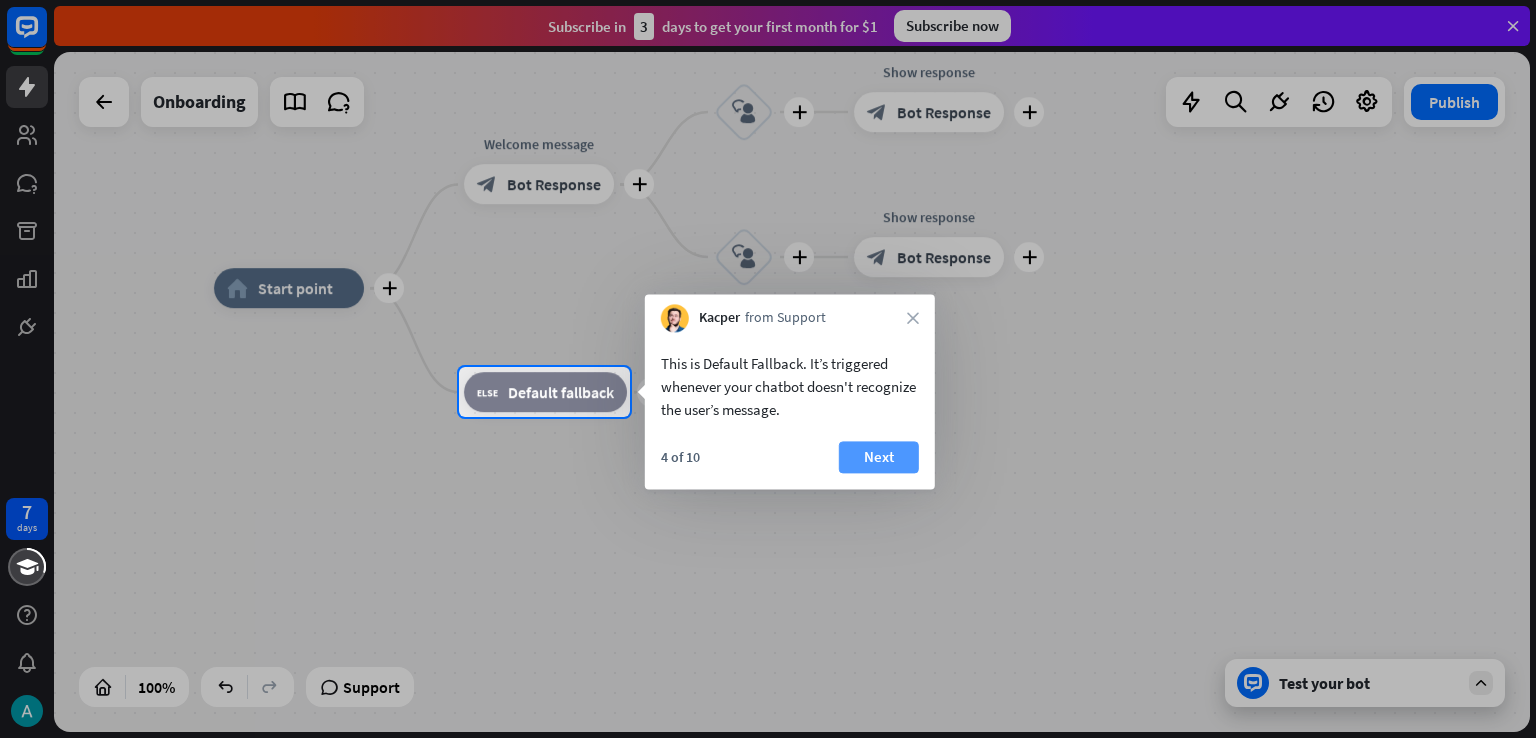 click on "Next" at bounding box center (879, 457) 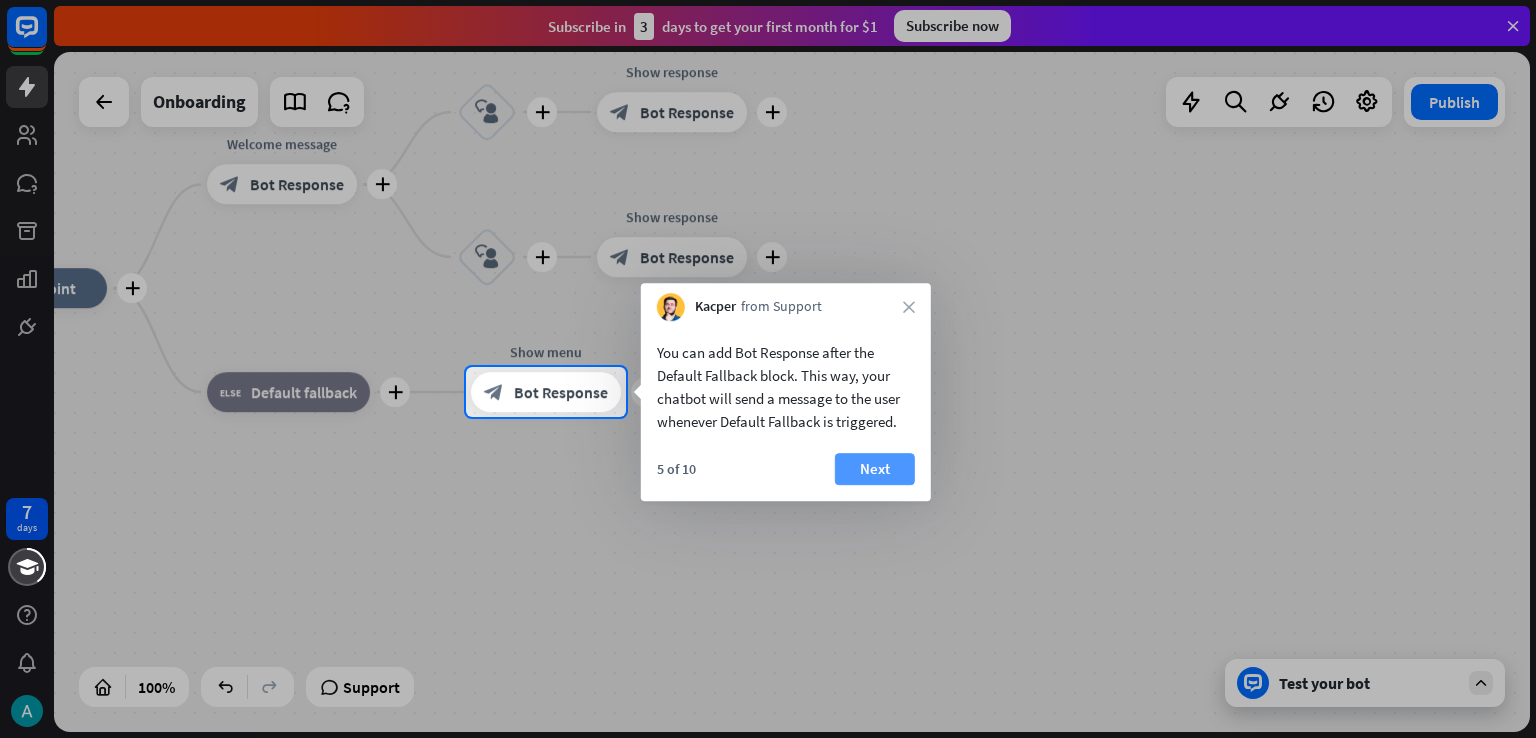 click on "Next" at bounding box center [875, 469] 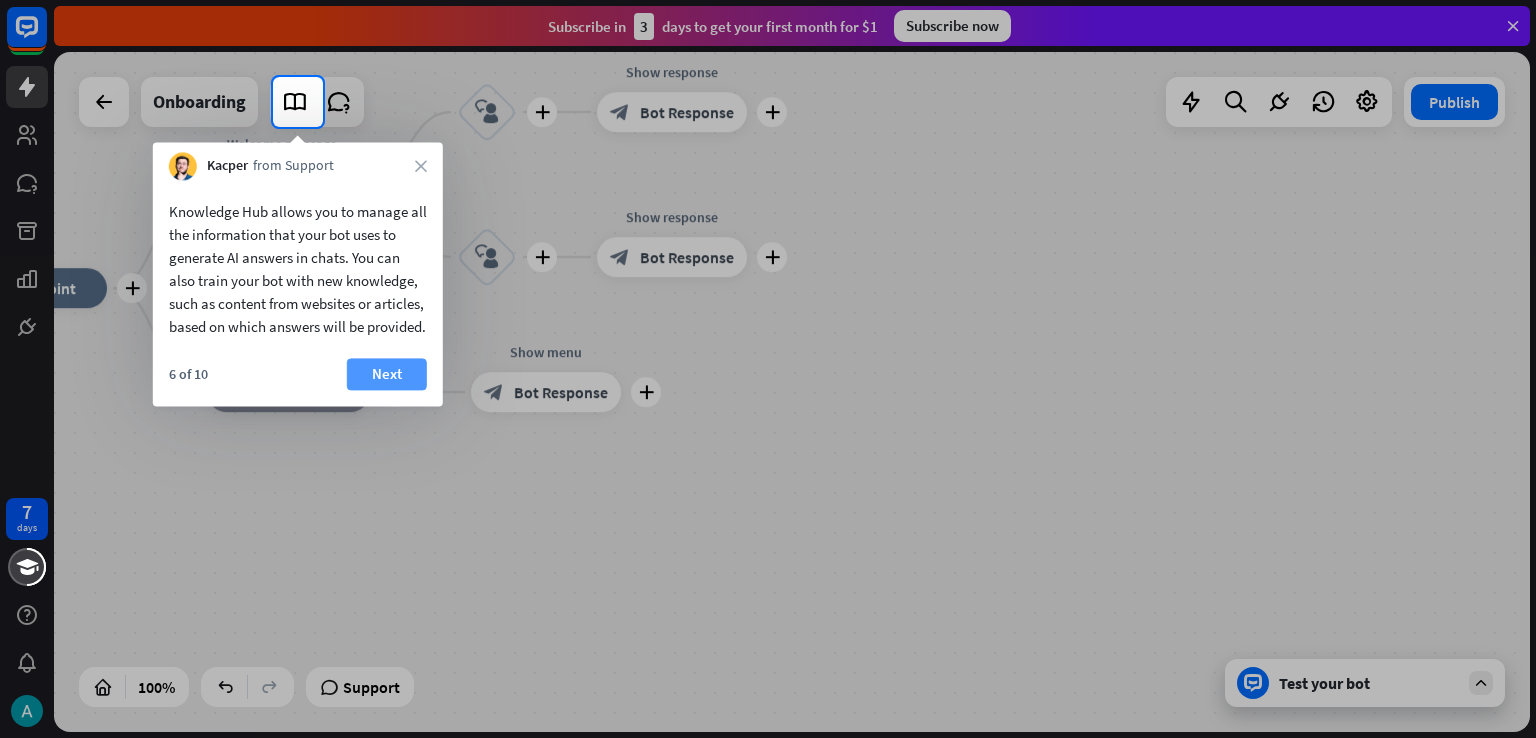click on "Next" at bounding box center [387, 374] 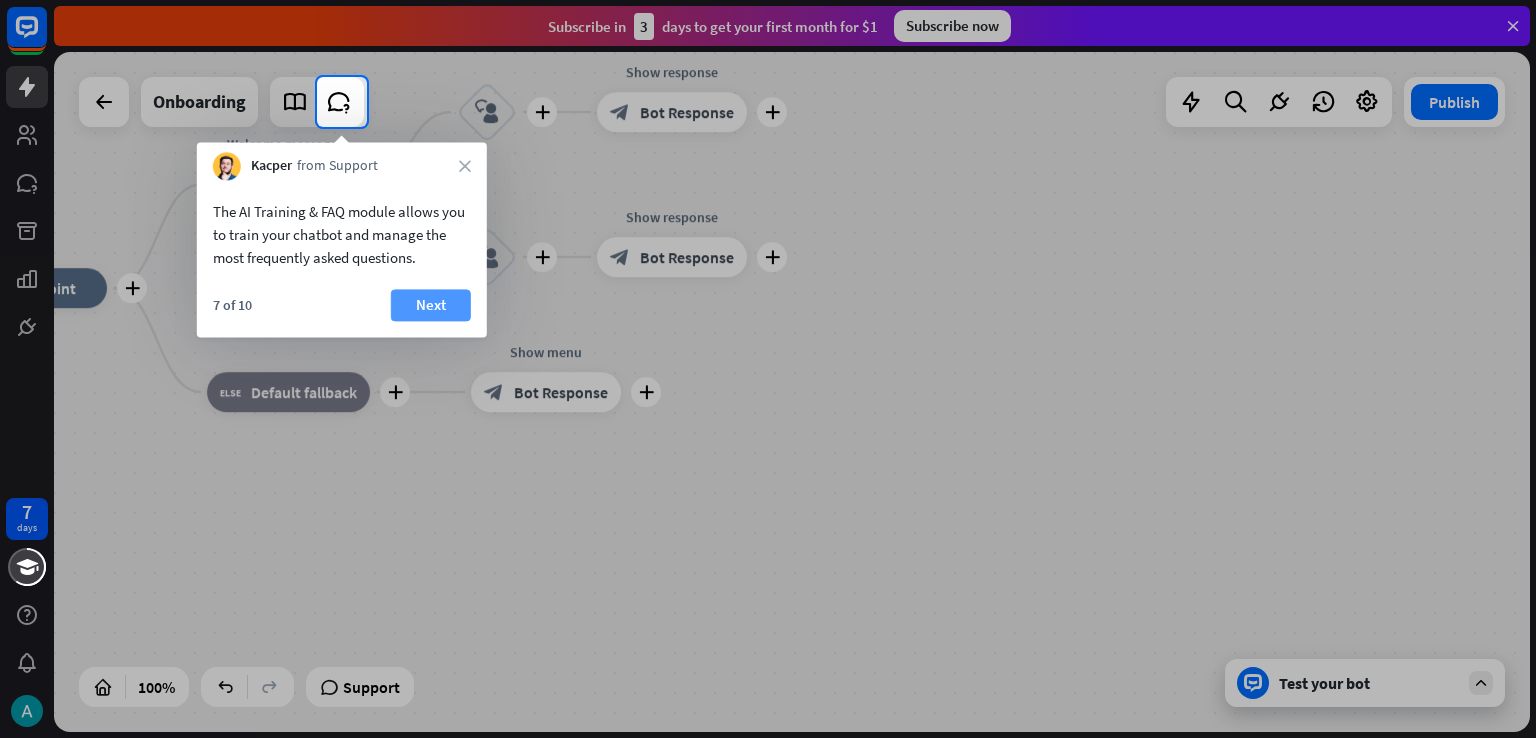 click on "Next" at bounding box center [431, 305] 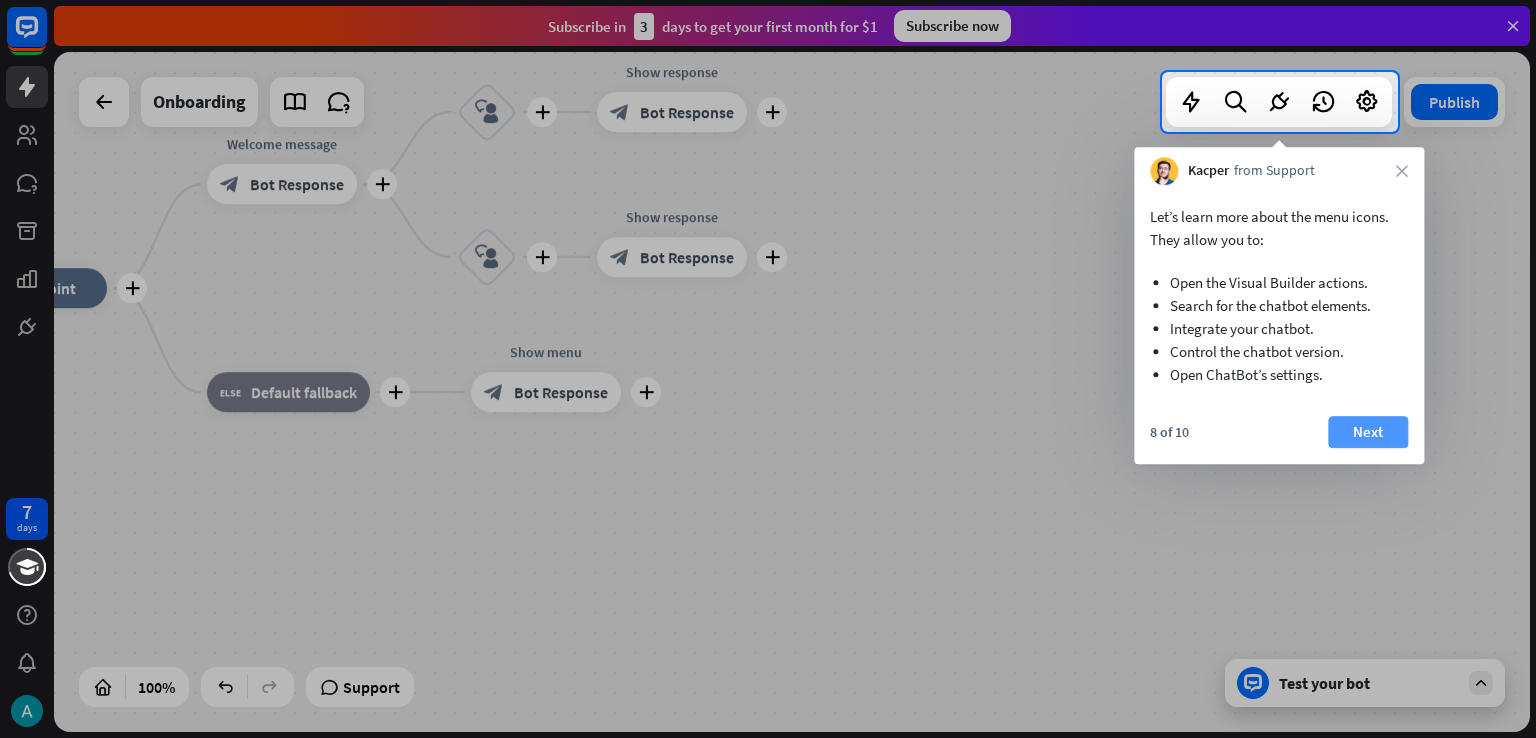 click on "Next" at bounding box center [1368, 432] 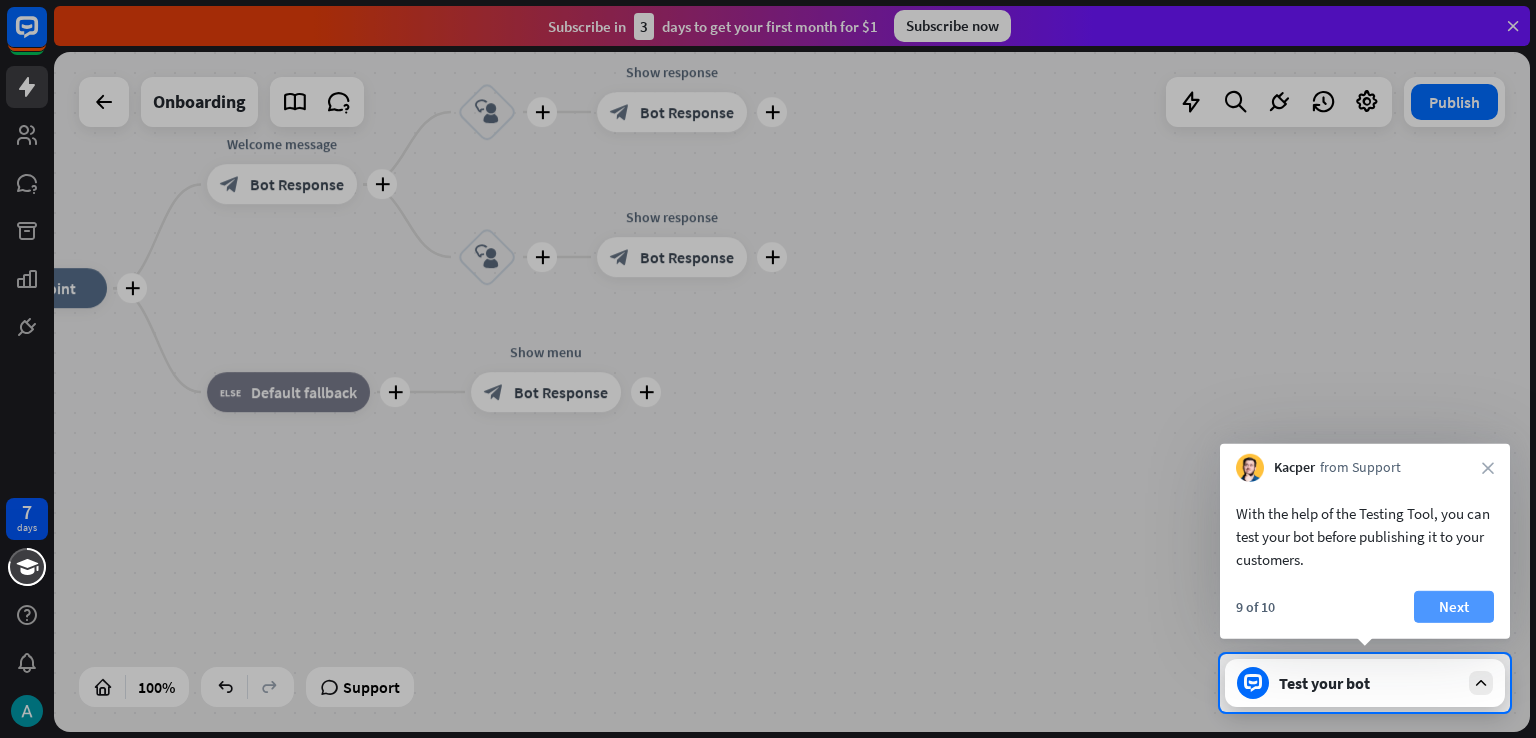 click on "Next" at bounding box center [1454, 607] 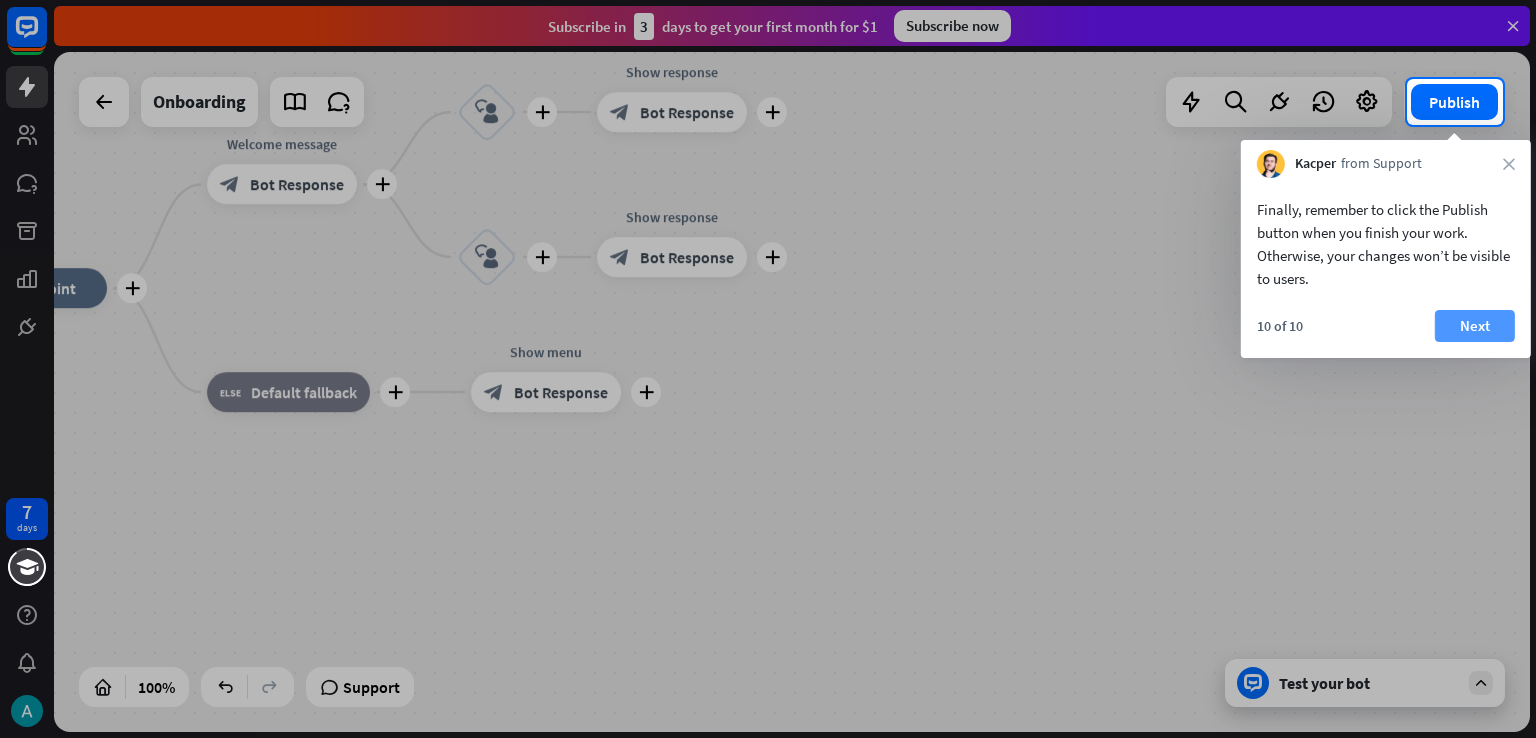 click on "Next" at bounding box center (1475, 326) 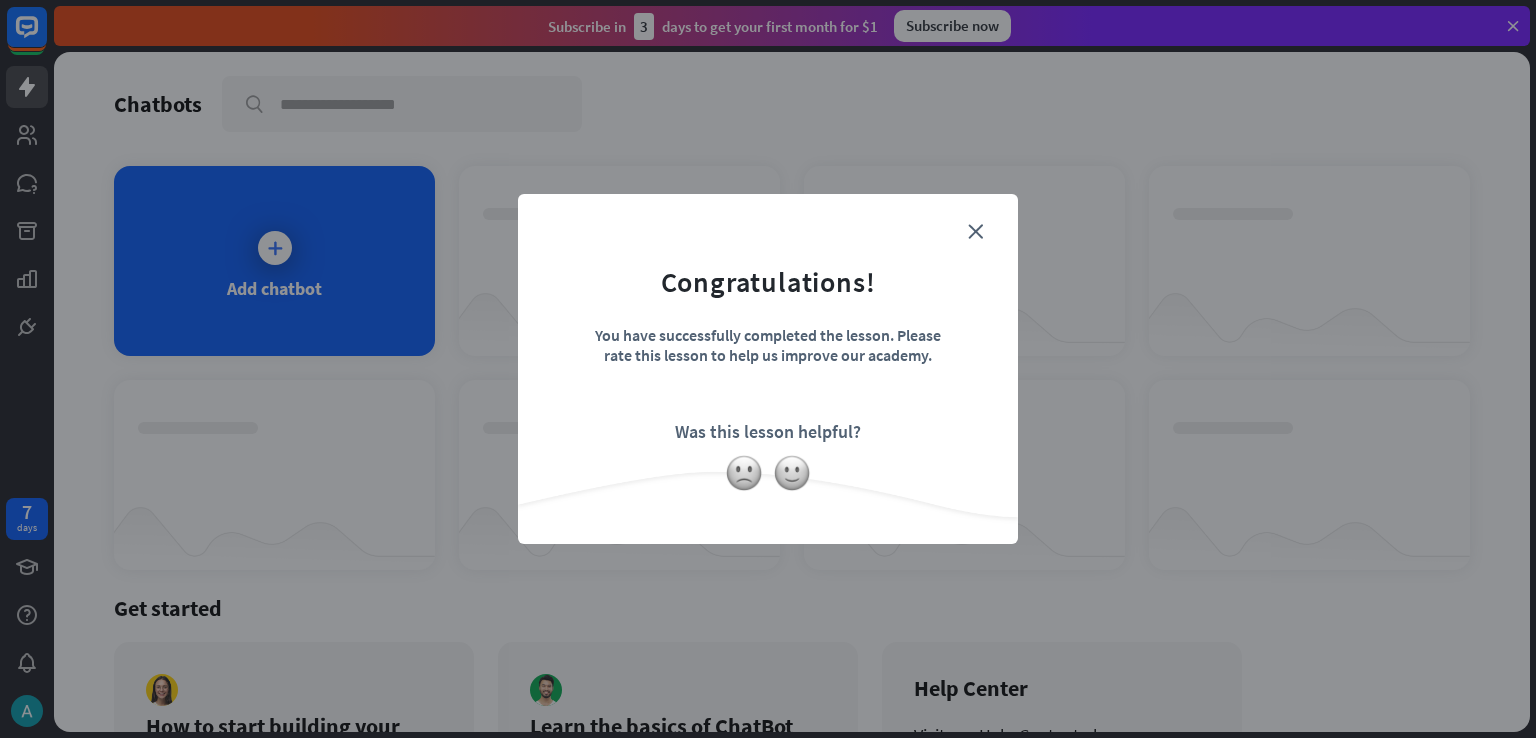 click at bounding box center [768, 473] 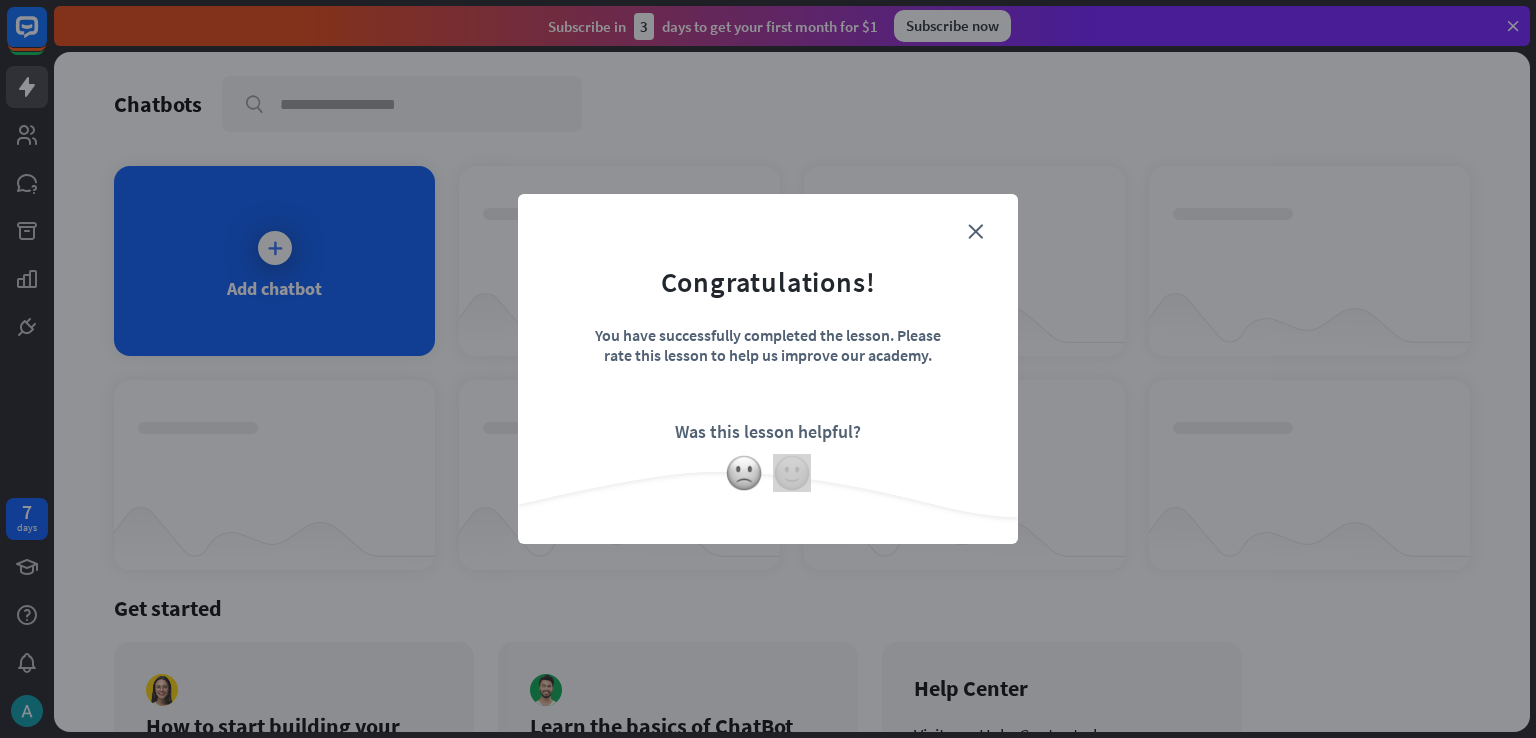 click at bounding box center [768, 473] 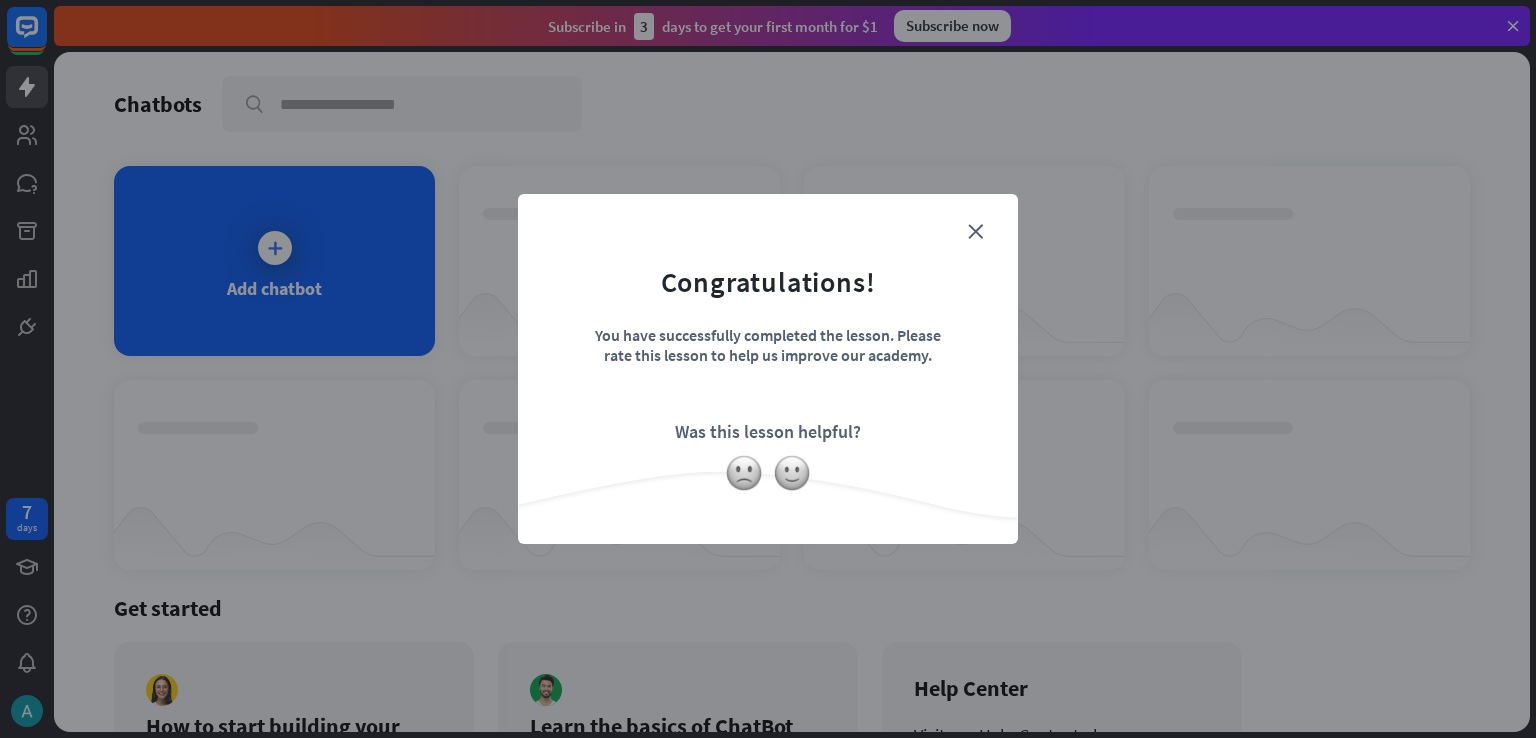 click on "You have successfully completed the lesson.
Please rate this lesson to help us improve our
academy." at bounding box center [768, 360] 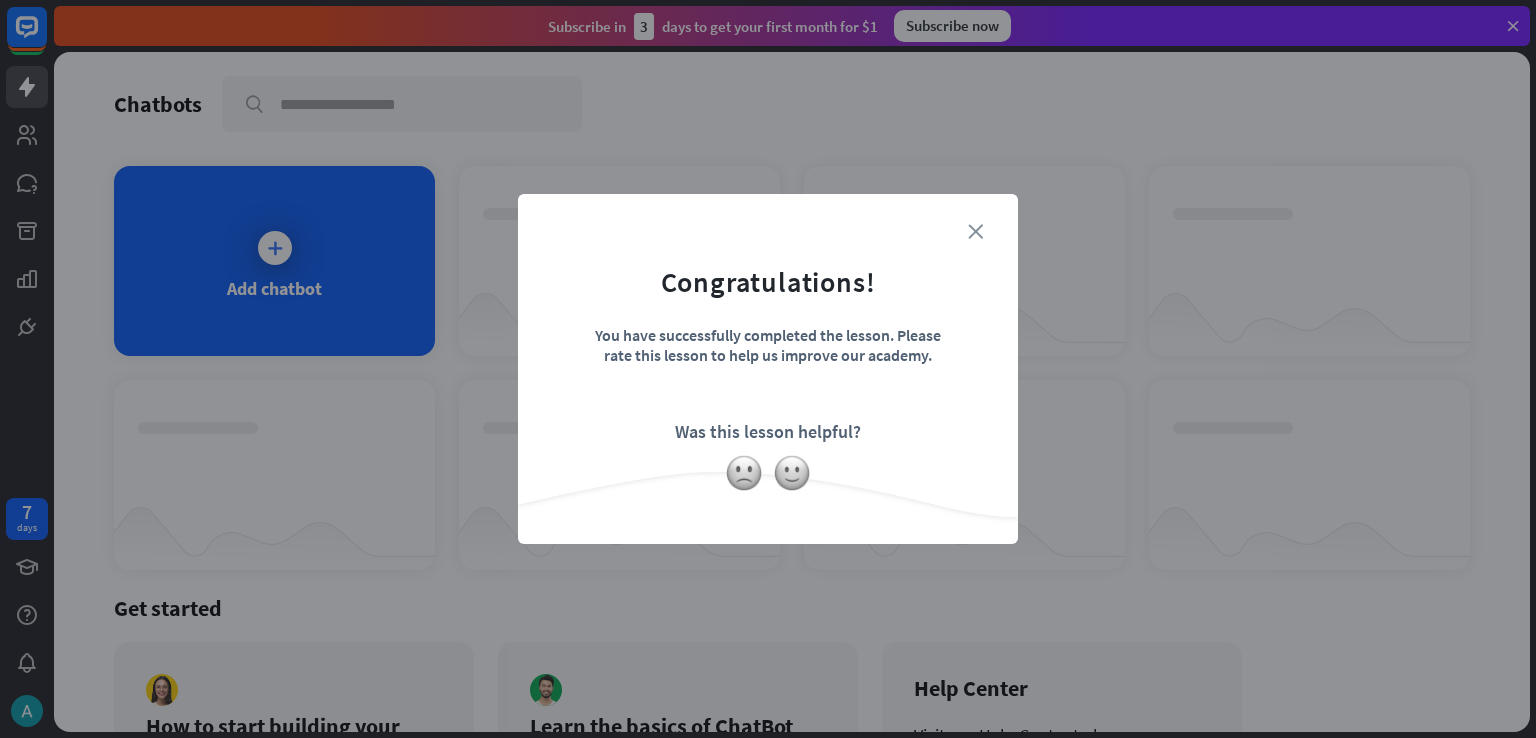 click on "close" at bounding box center [975, 231] 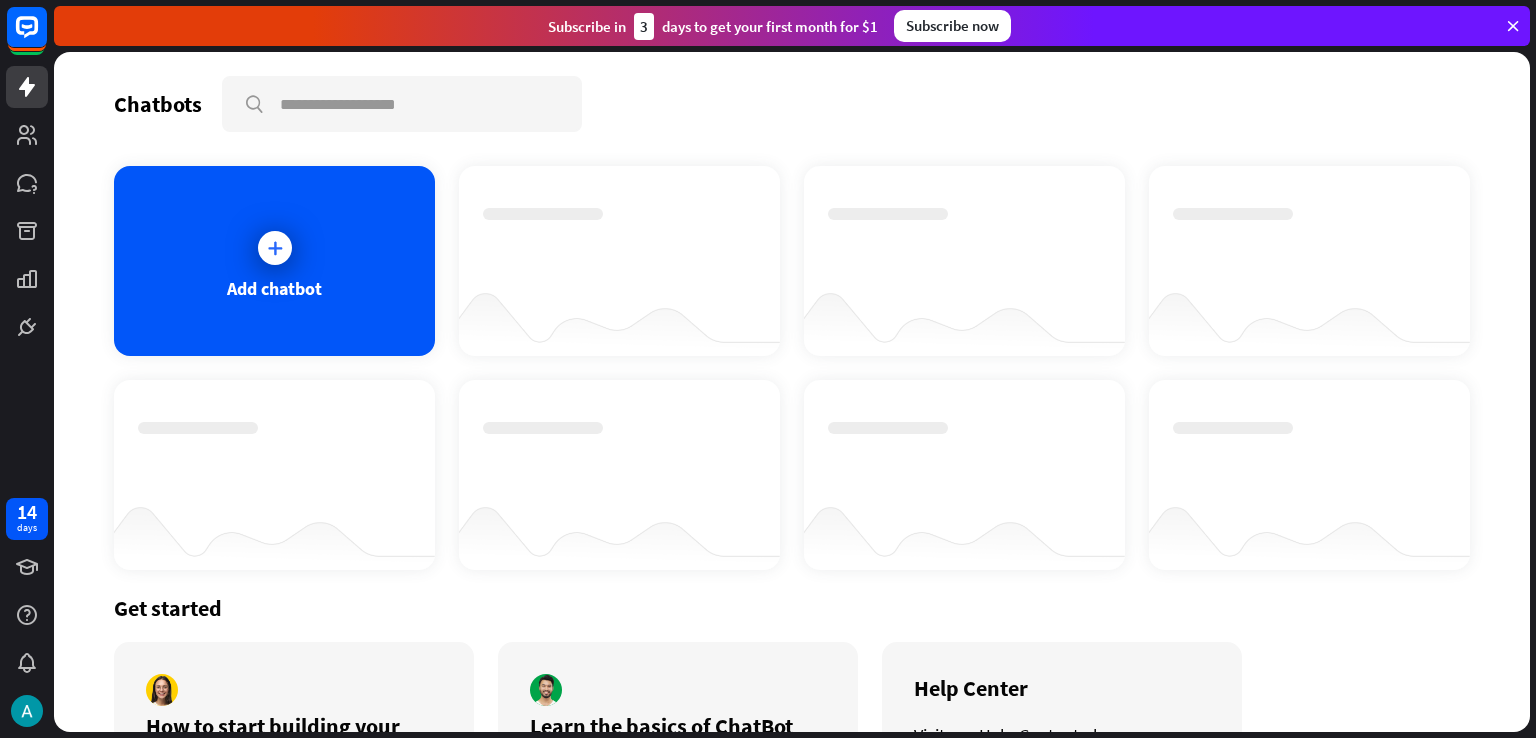 scroll, scrollTop: 153, scrollLeft: 0, axis: vertical 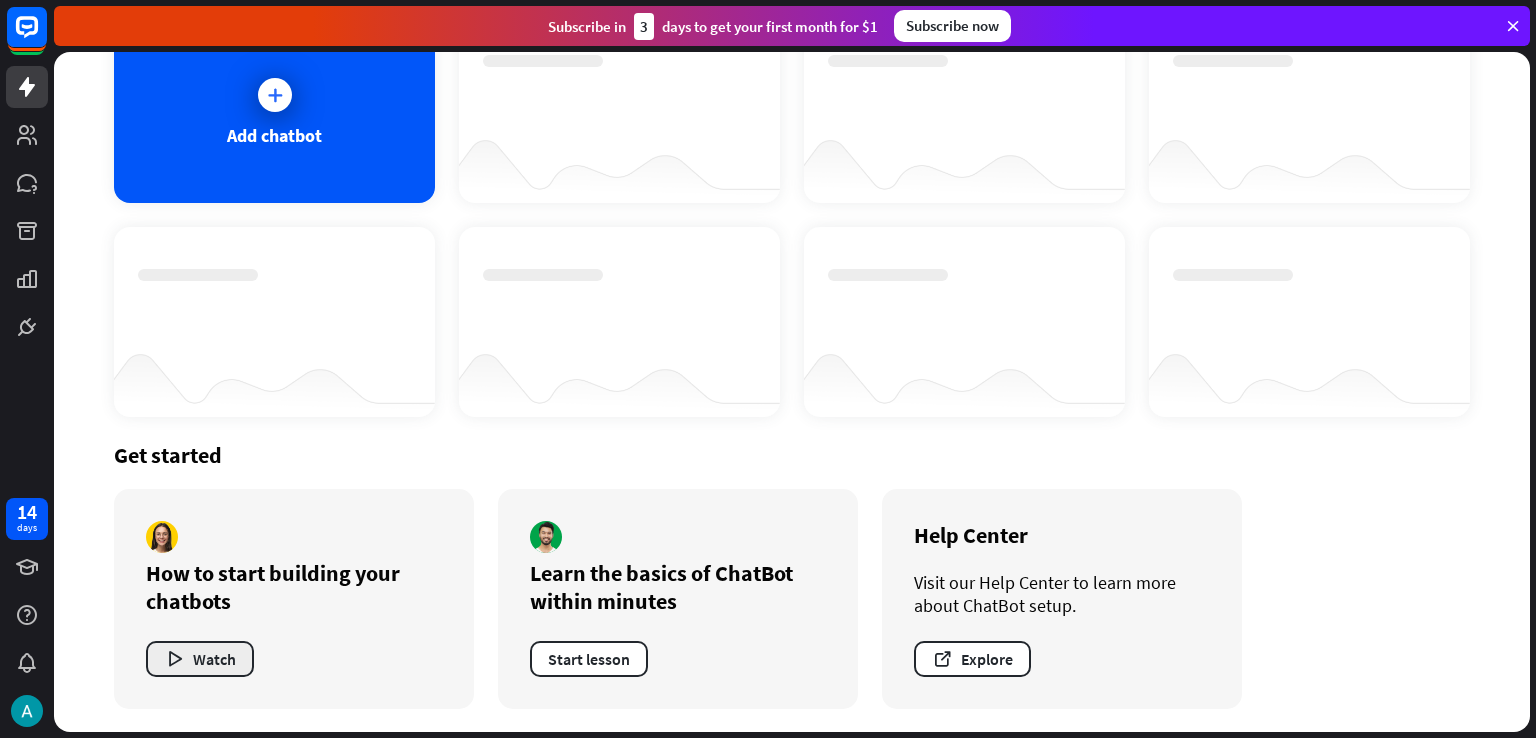 click at bounding box center [174, 659] 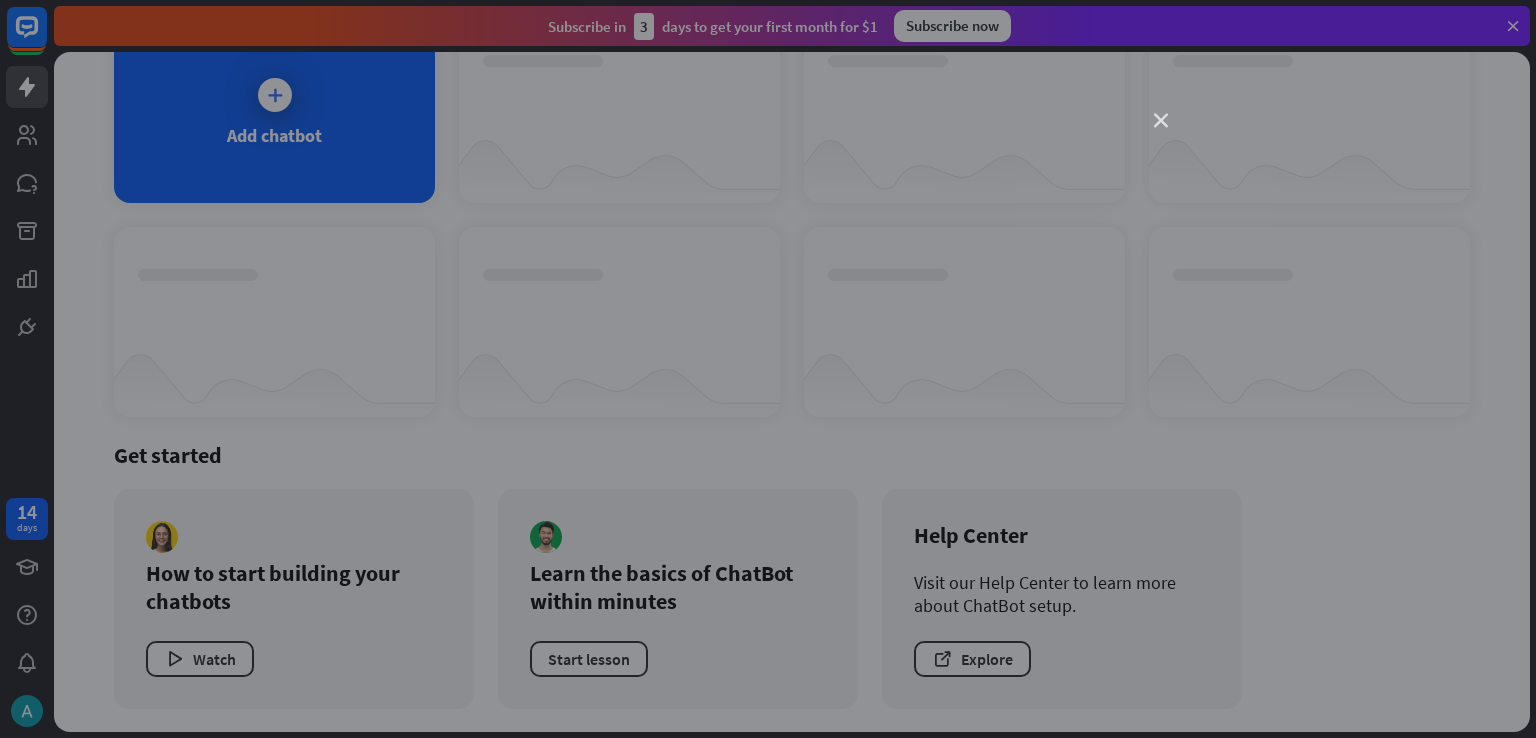 click on "close" at bounding box center [768, 369] 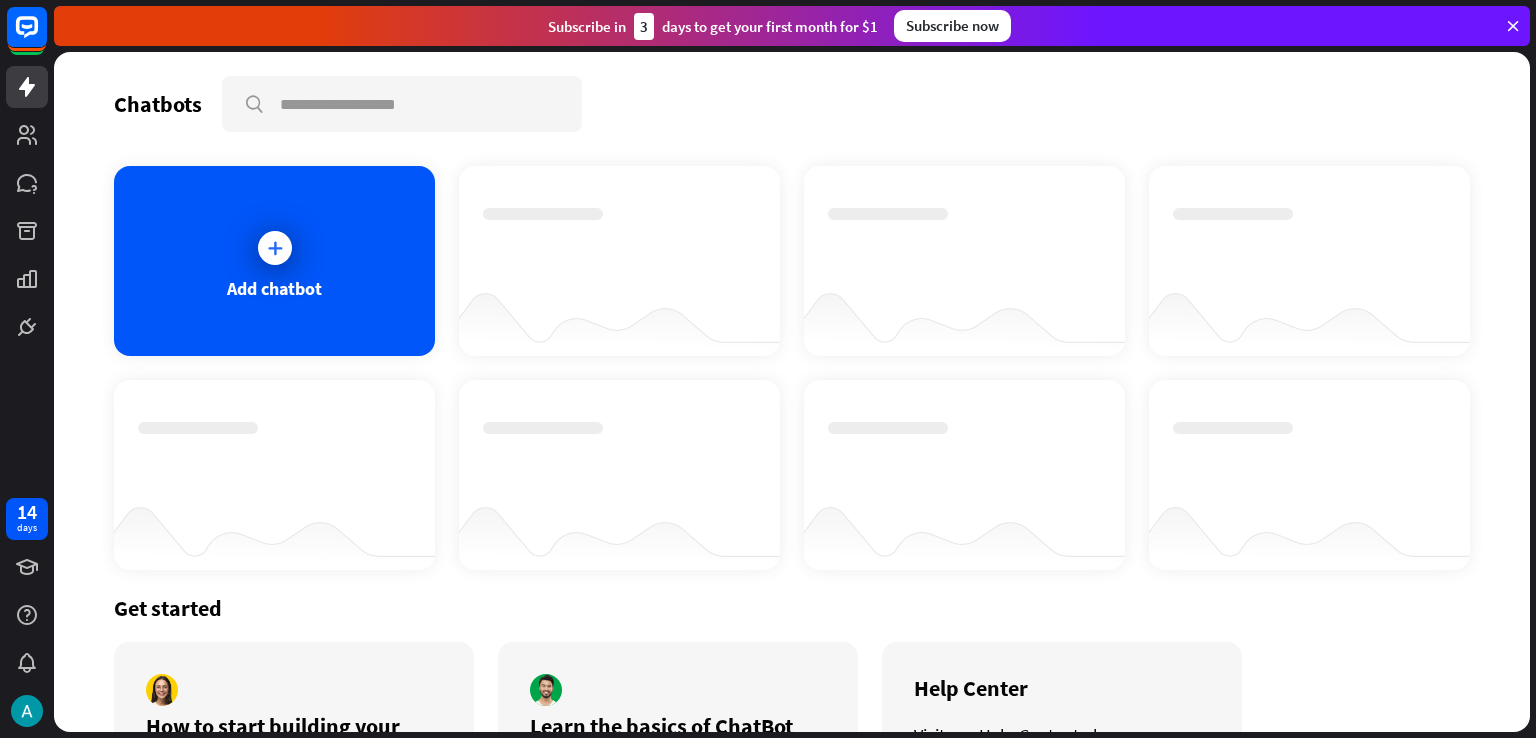 scroll, scrollTop: 153, scrollLeft: 0, axis: vertical 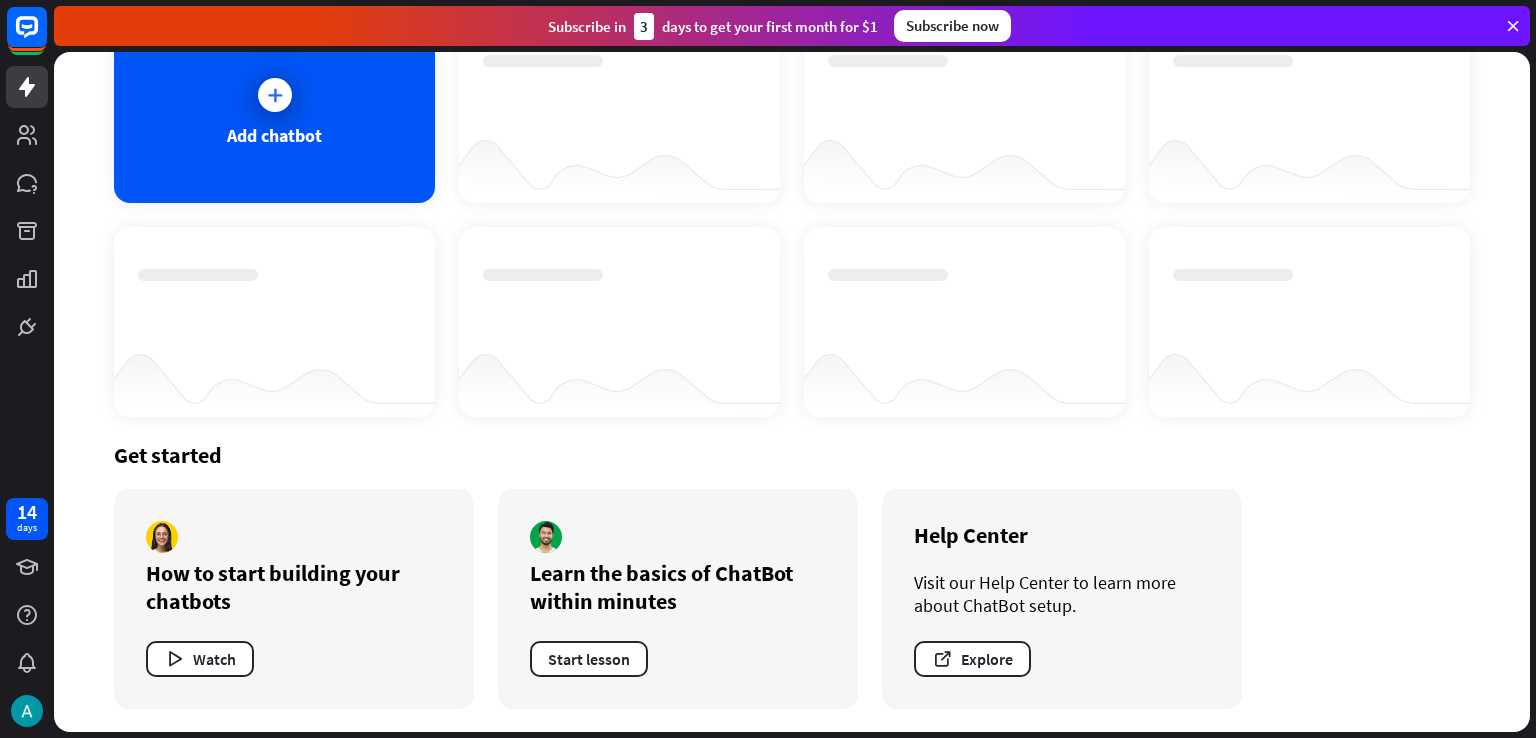 click on "Watch" at bounding box center [294, 659] 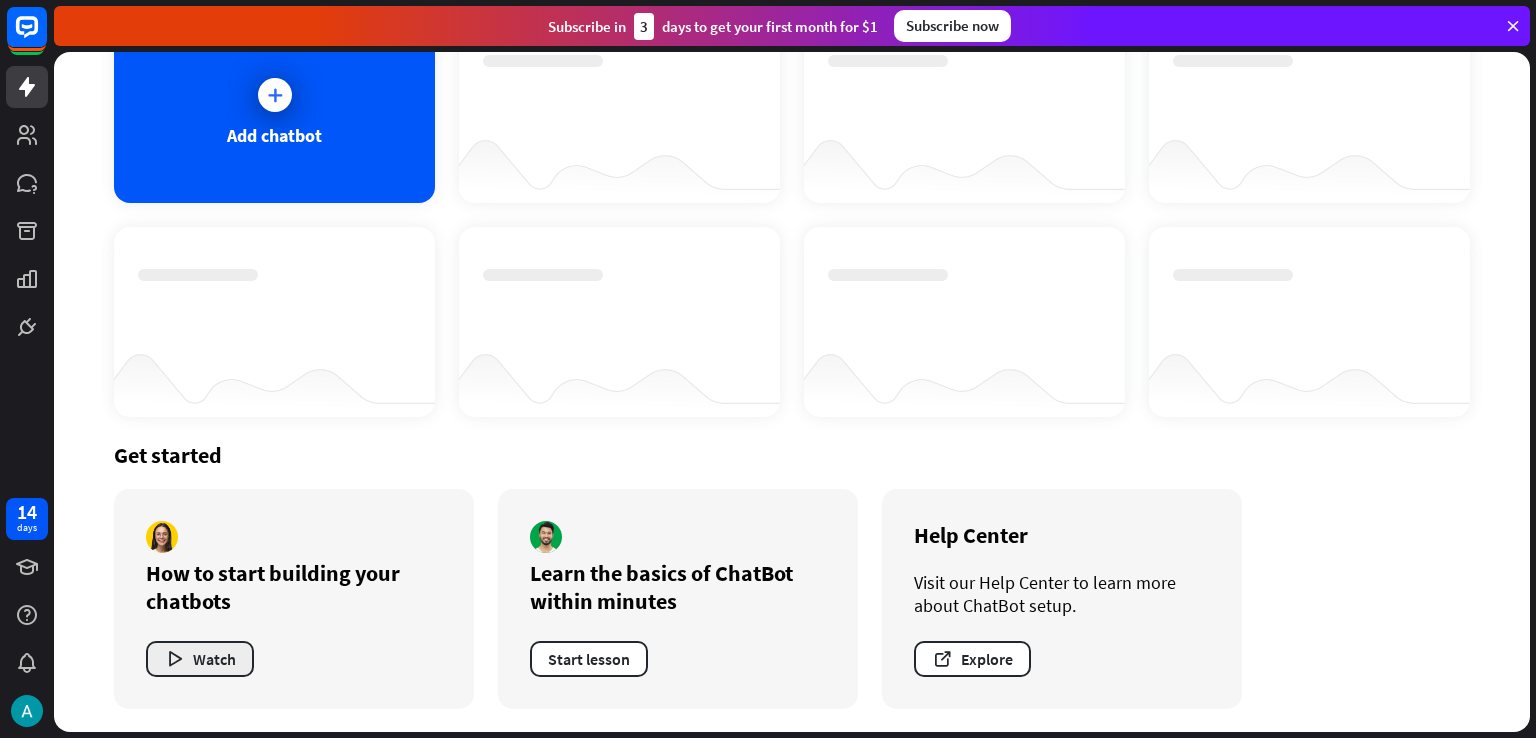 click on "Watch" at bounding box center (200, 659) 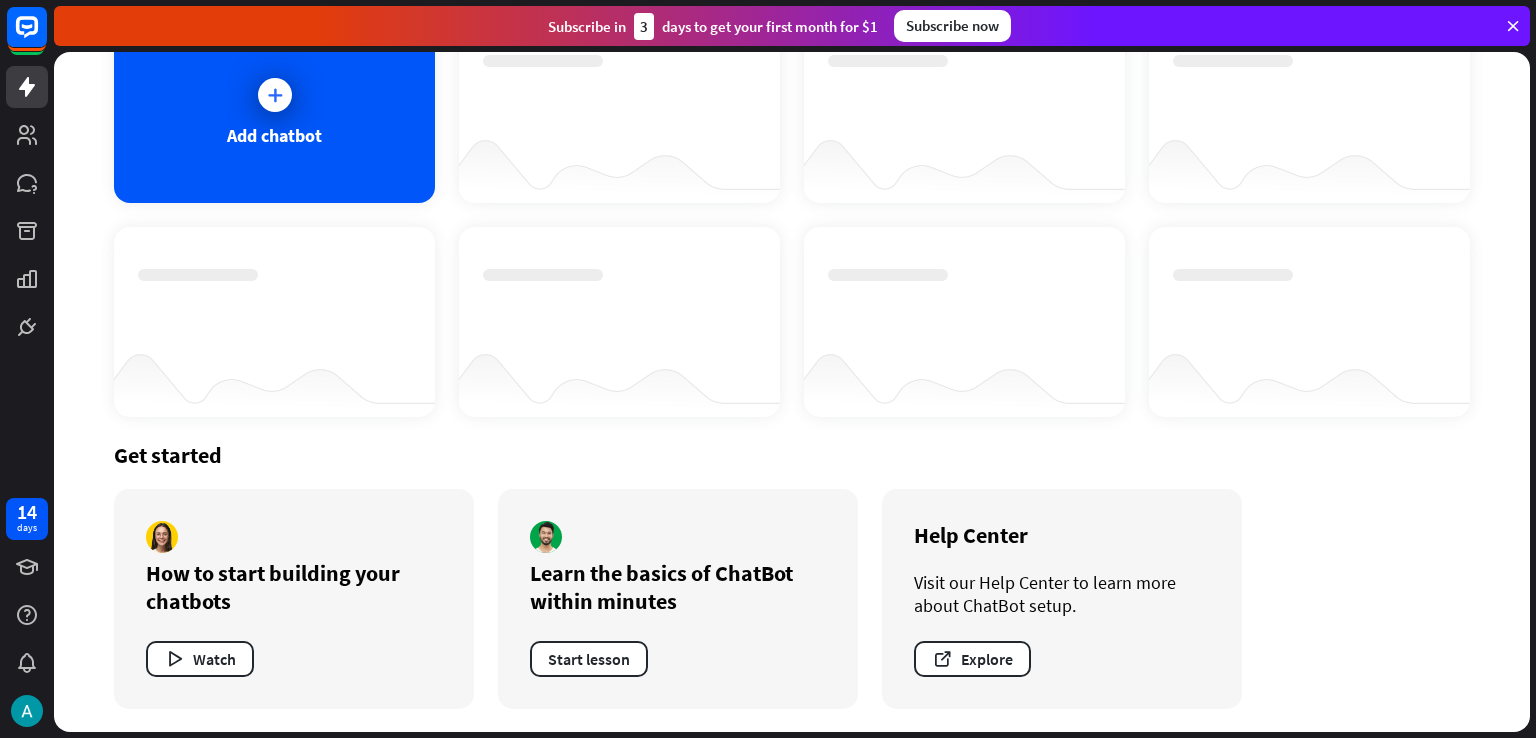 click on "close" at bounding box center (768, 369) 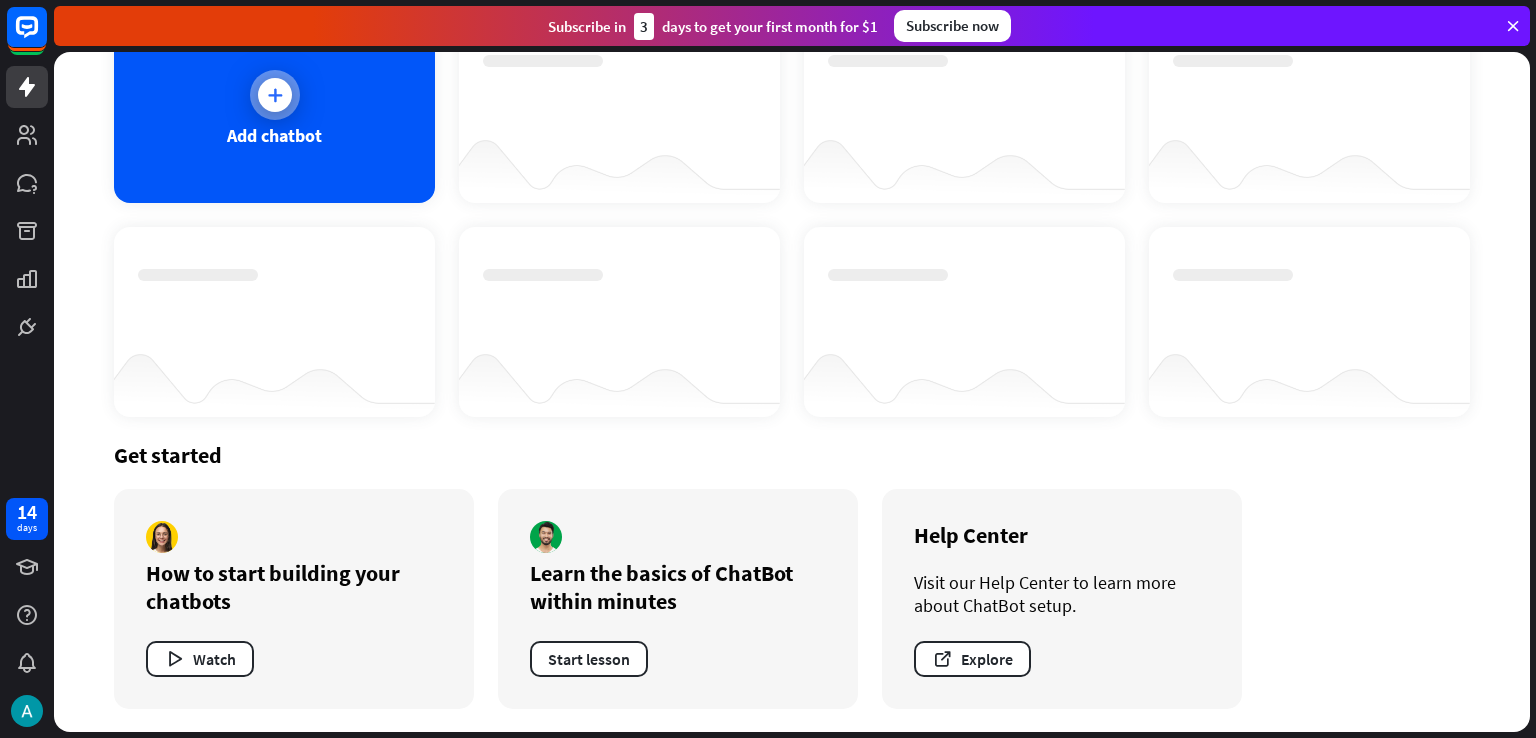 scroll, scrollTop: 0, scrollLeft: 0, axis: both 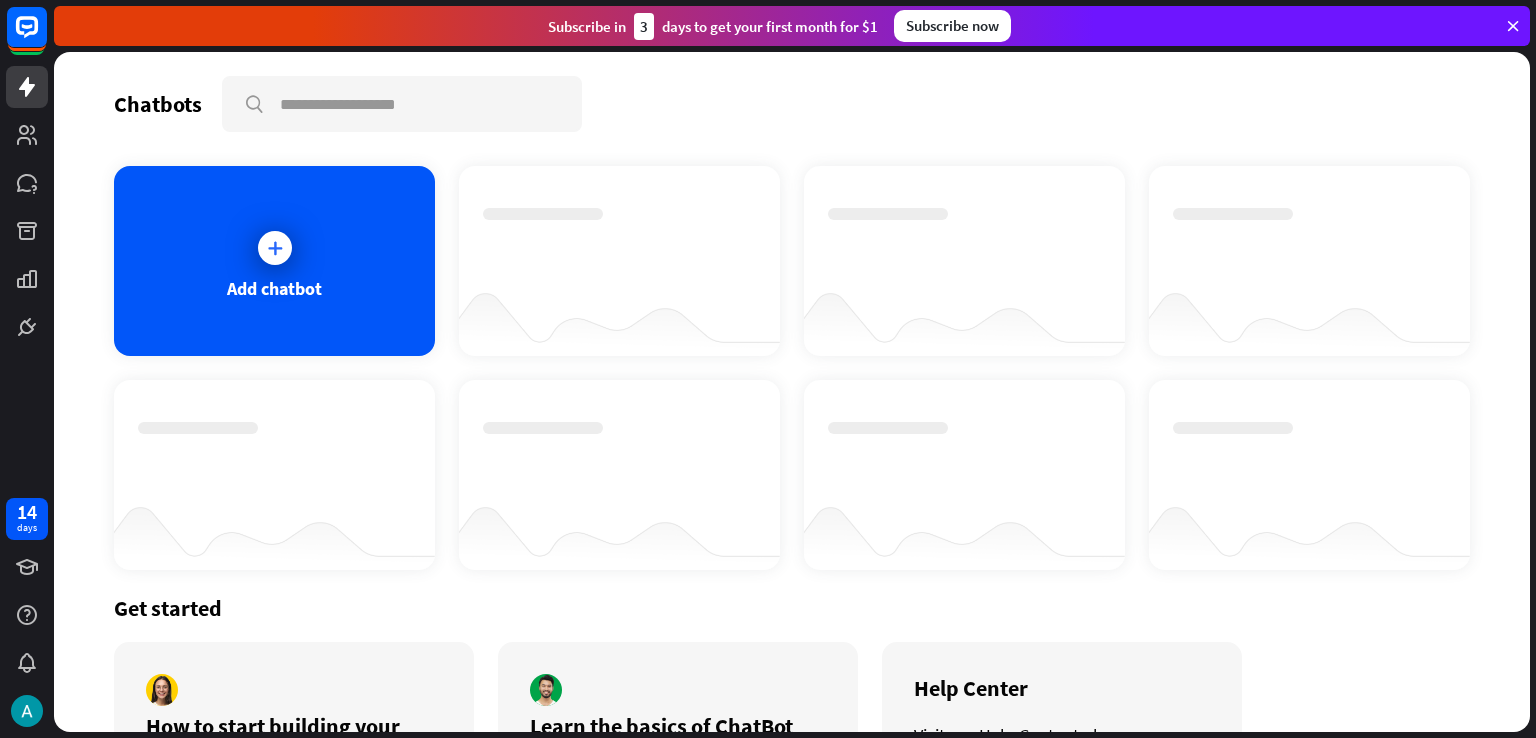 click on "Chatbots   search         Add chatbot                   Get started
How to start building your chatbots
Watch
Learn the basics of ChatBot within minutes
Start lesson
Help Center
Visit our Help Center to learn more about ChatBot
setup.
Explore" at bounding box center (792, 392) 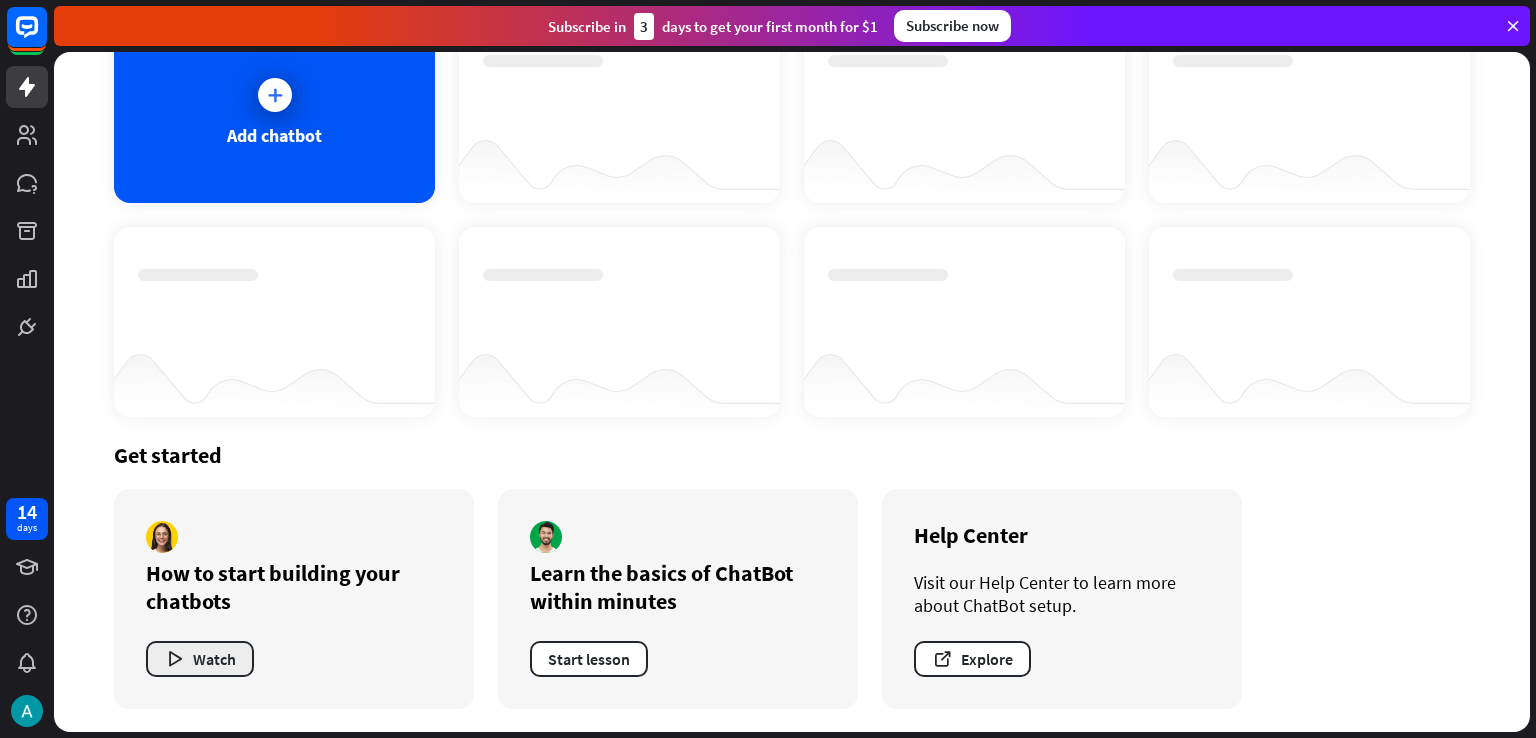 click on "Watch" at bounding box center [200, 659] 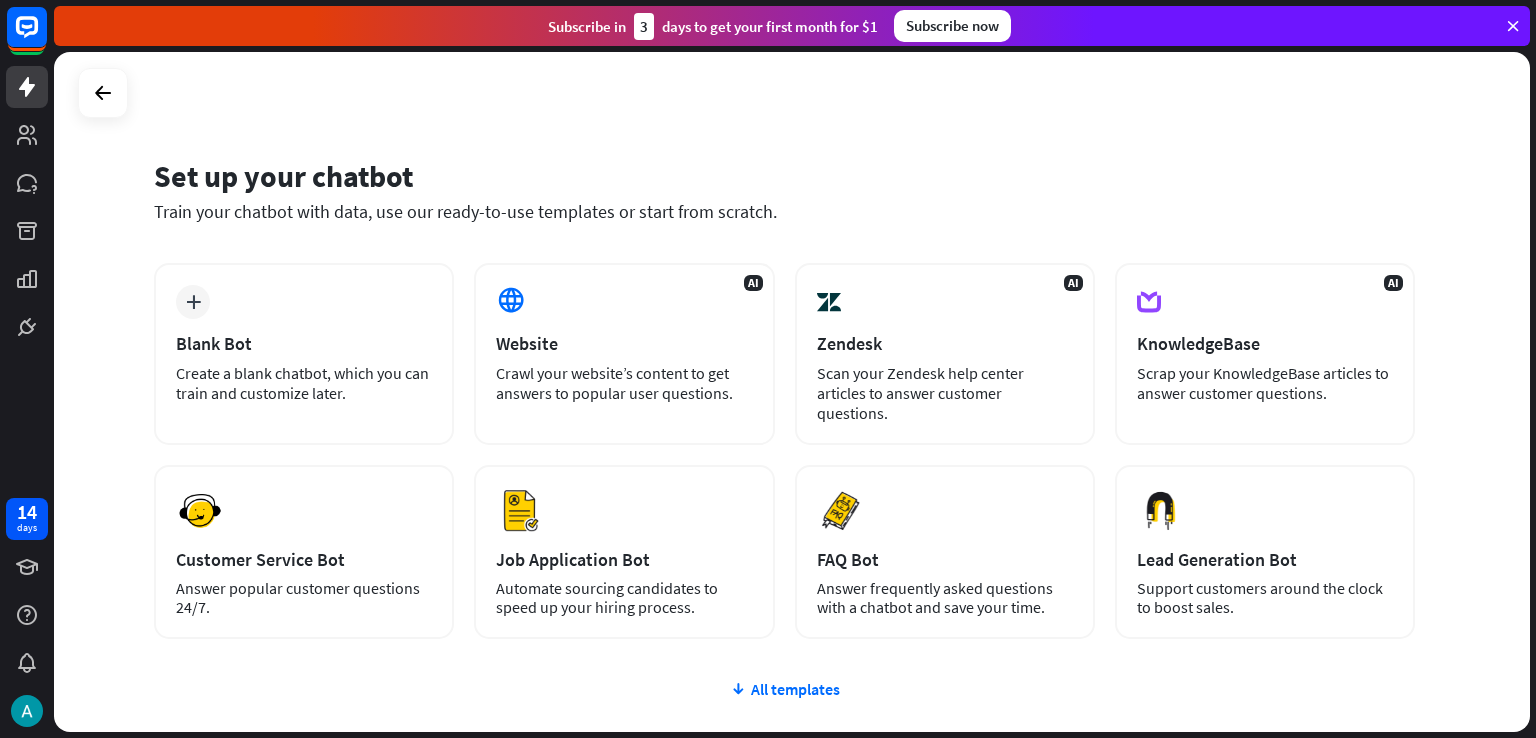 scroll, scrollTop: 0, scrollLeft: 0, axis: both 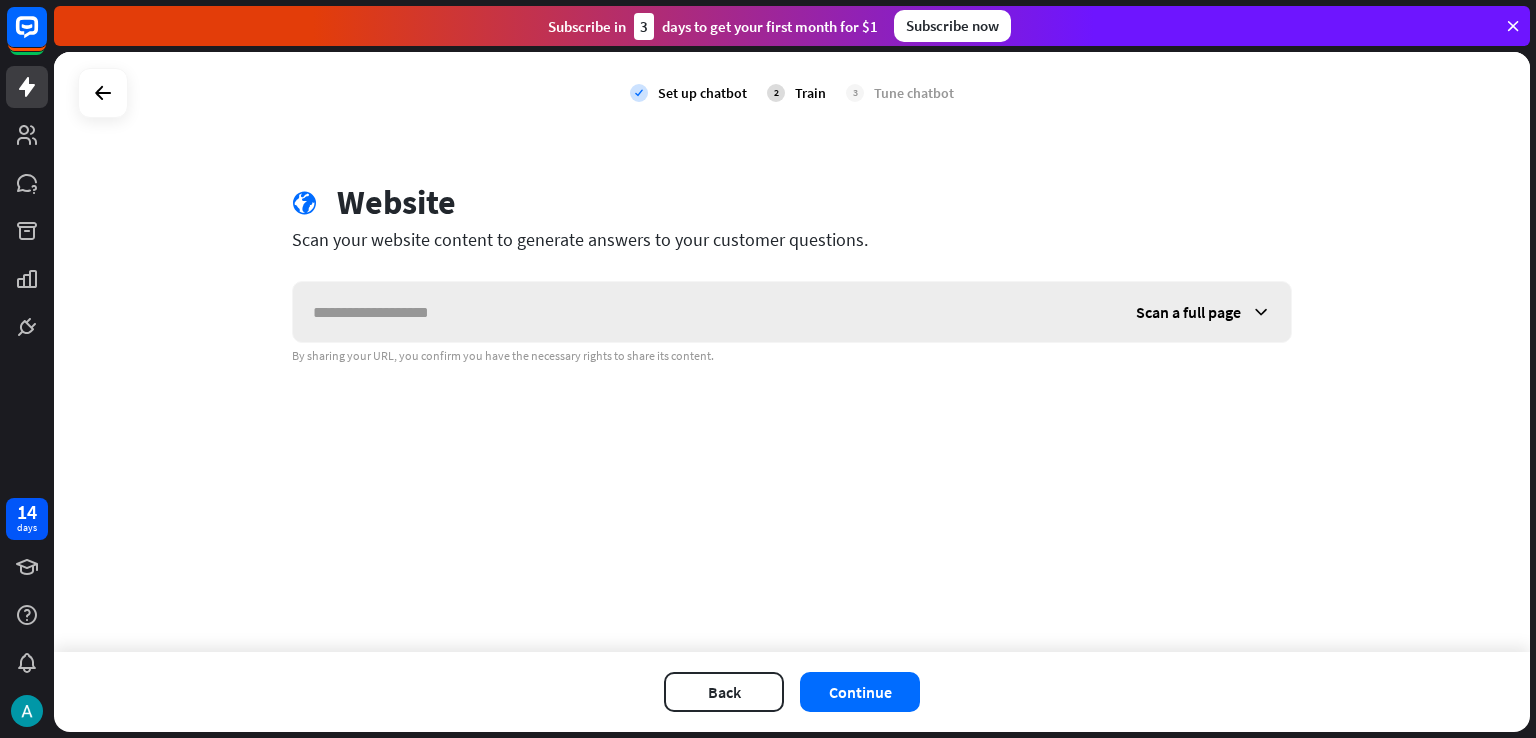 drag, startPoint x: 0, startPoint y: 0, endPoint x: 652, endPoint y: 310, distance: 721.9446 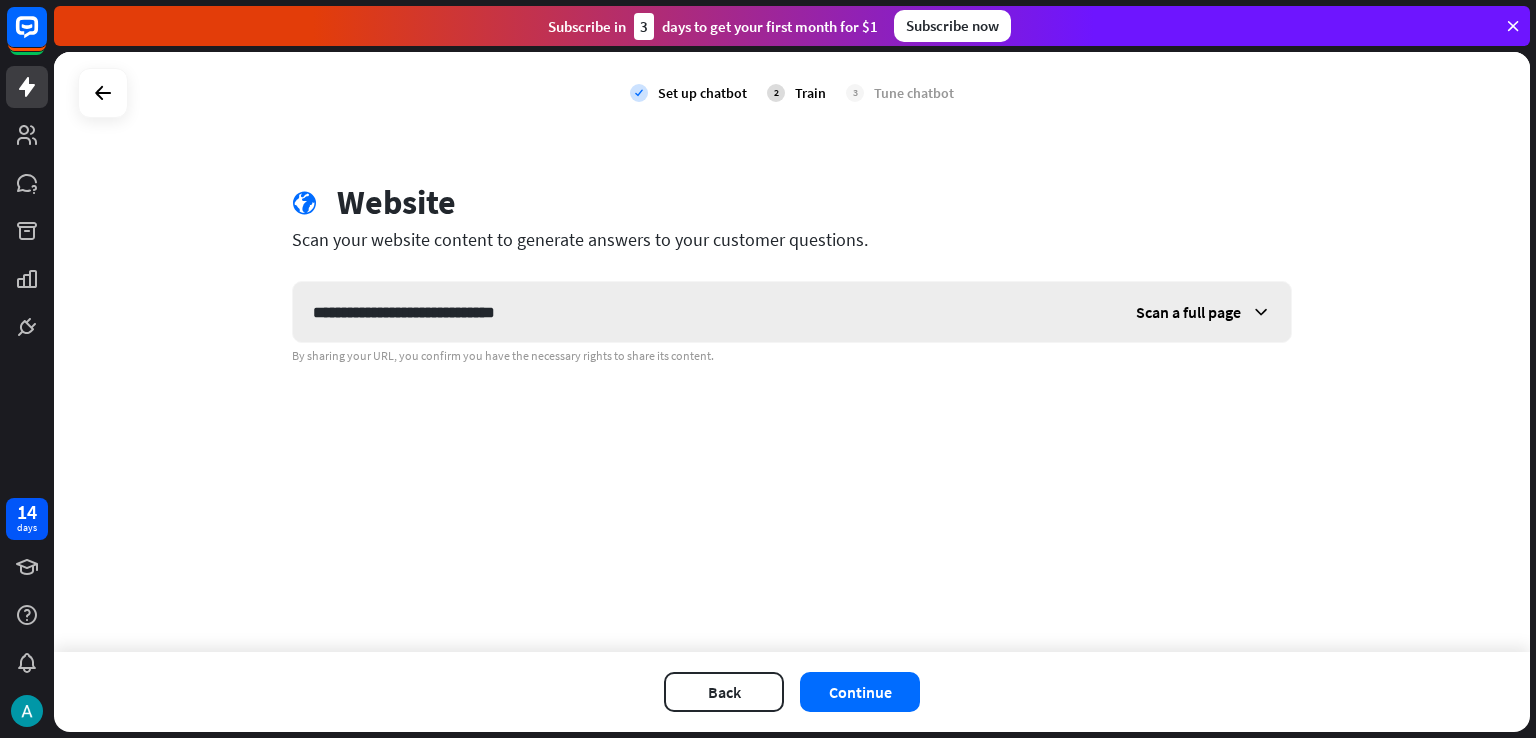 type on "**********" 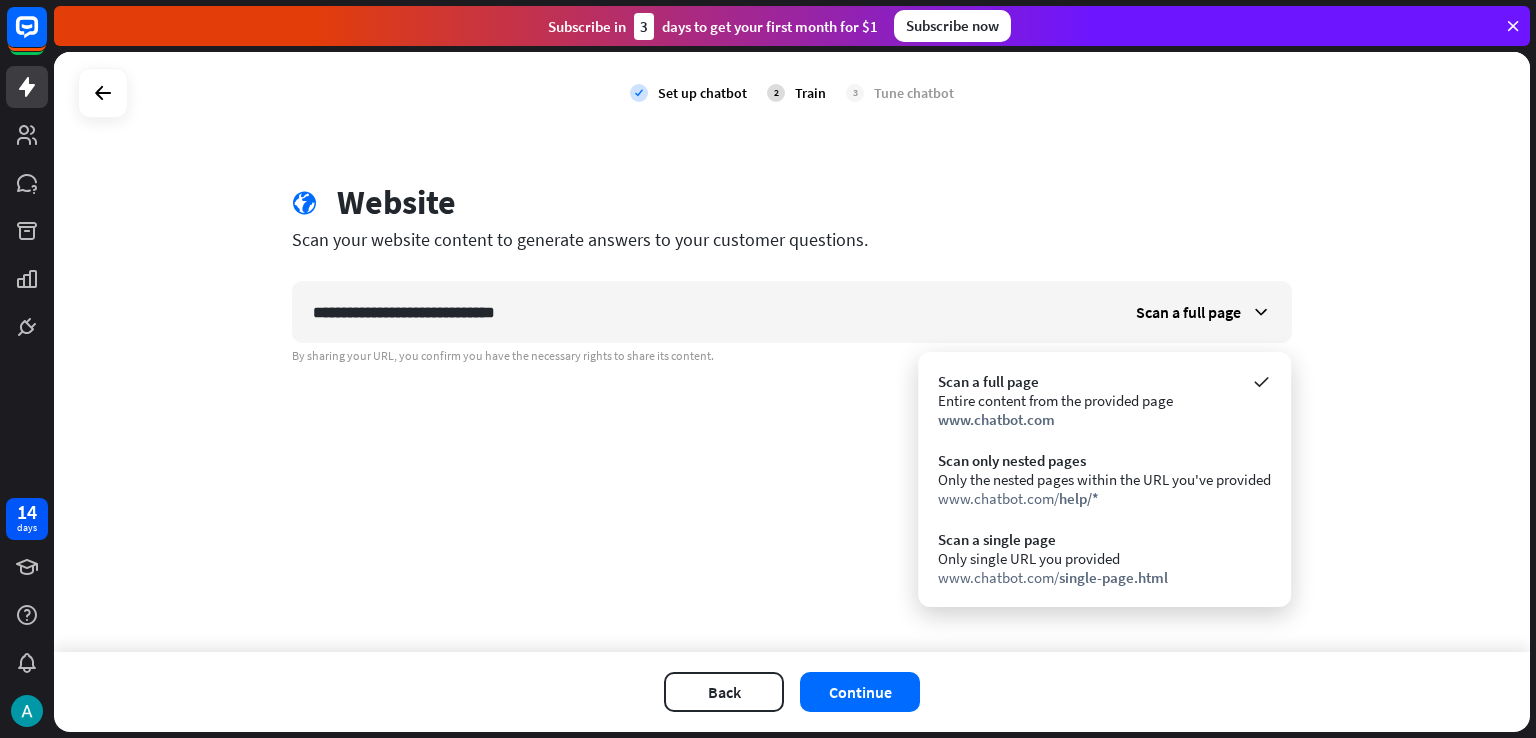 click on "**********" at bounding box center [792, 352] 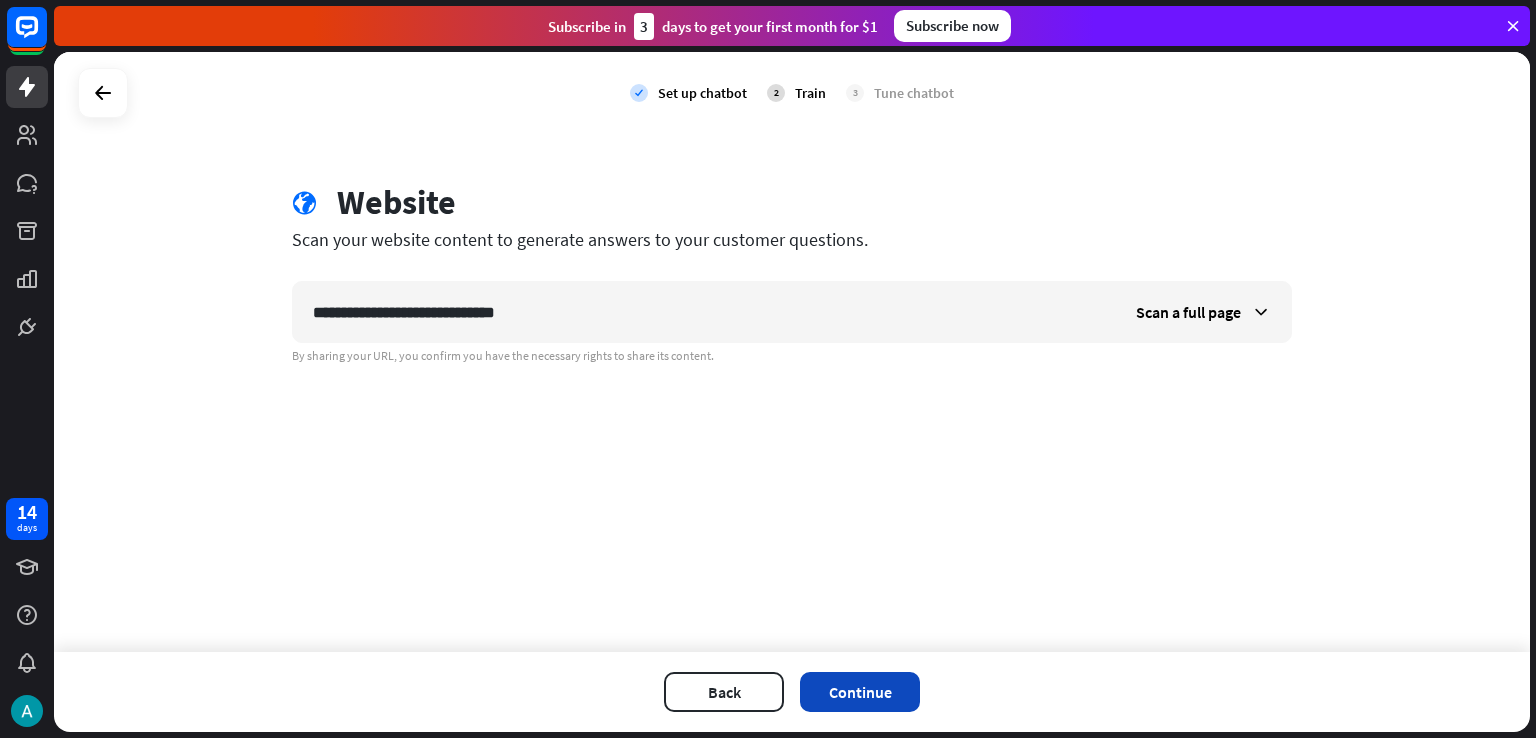 click on "Back
Continue" at bounding box center [792, 692] 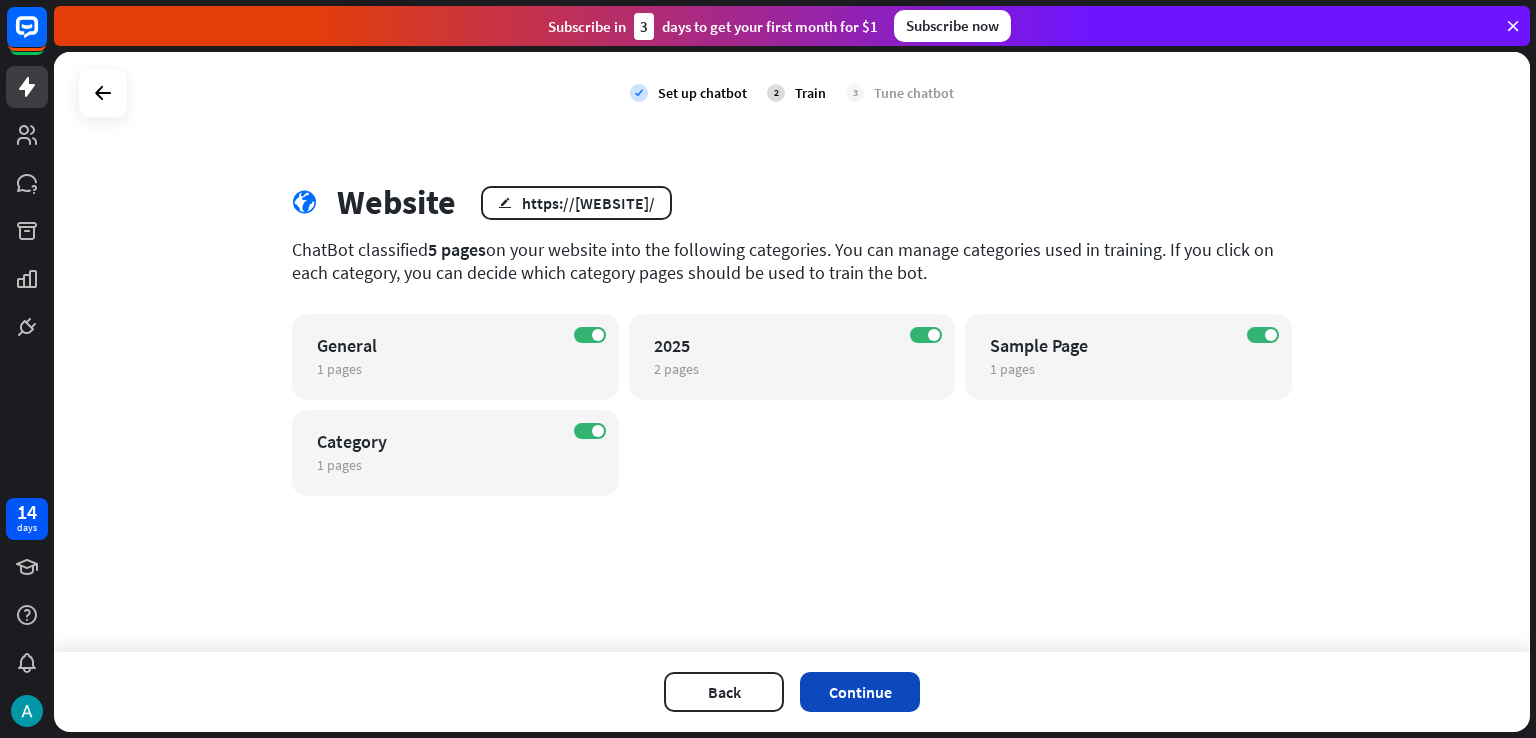 click on "Continue" at bounding box center [860, 692] 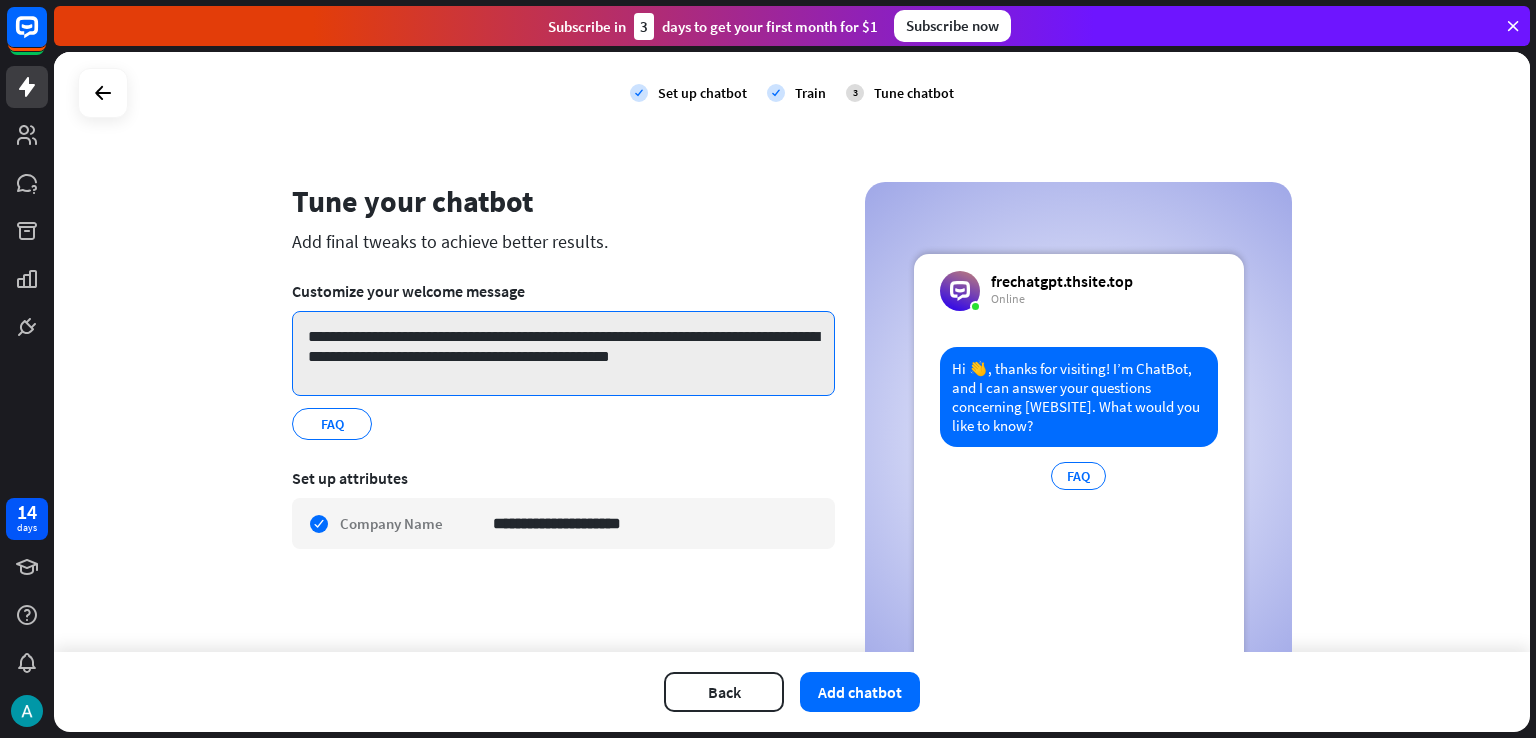 click on "**********" at bounding box center (563, 353) 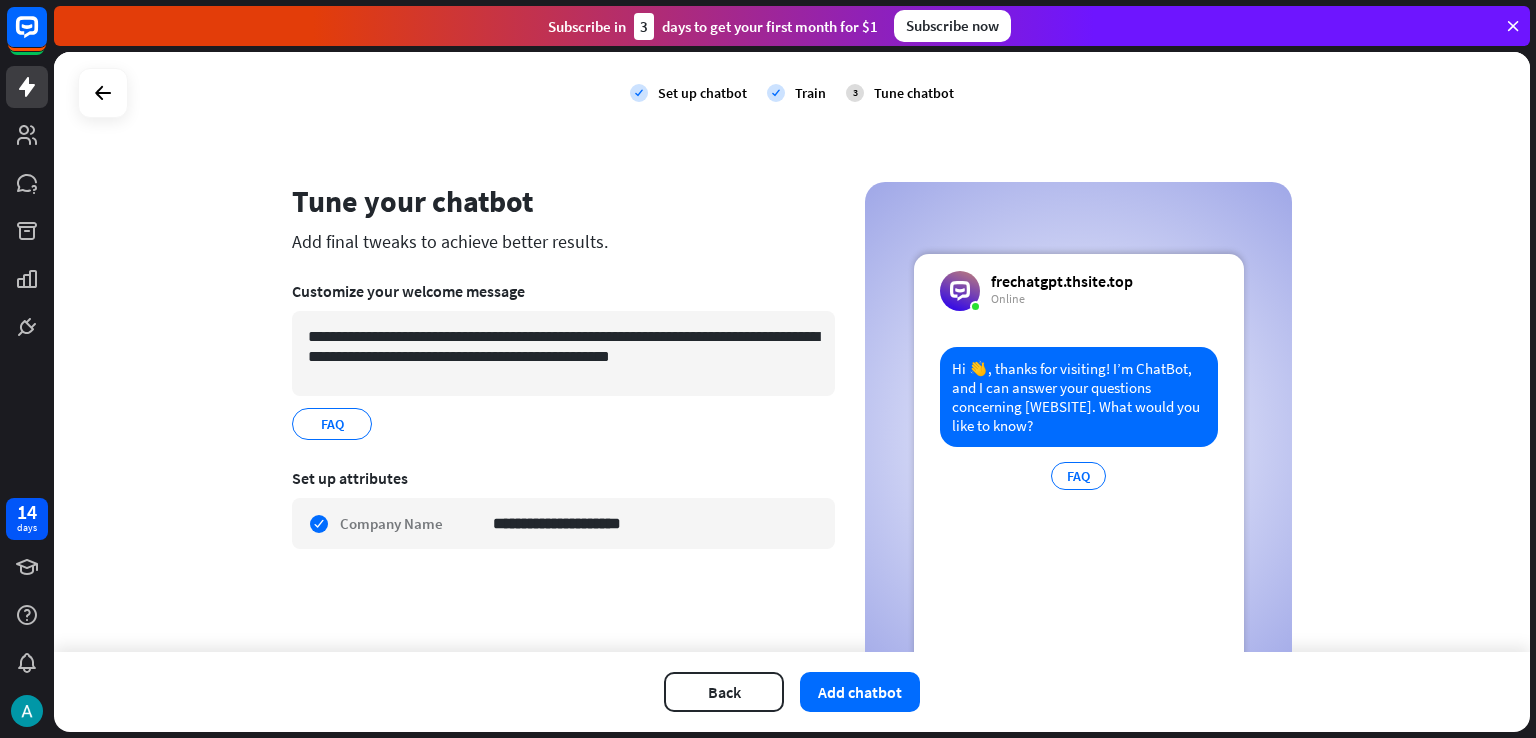 click on "FAQ
edit" at bounding box center (563, 424) 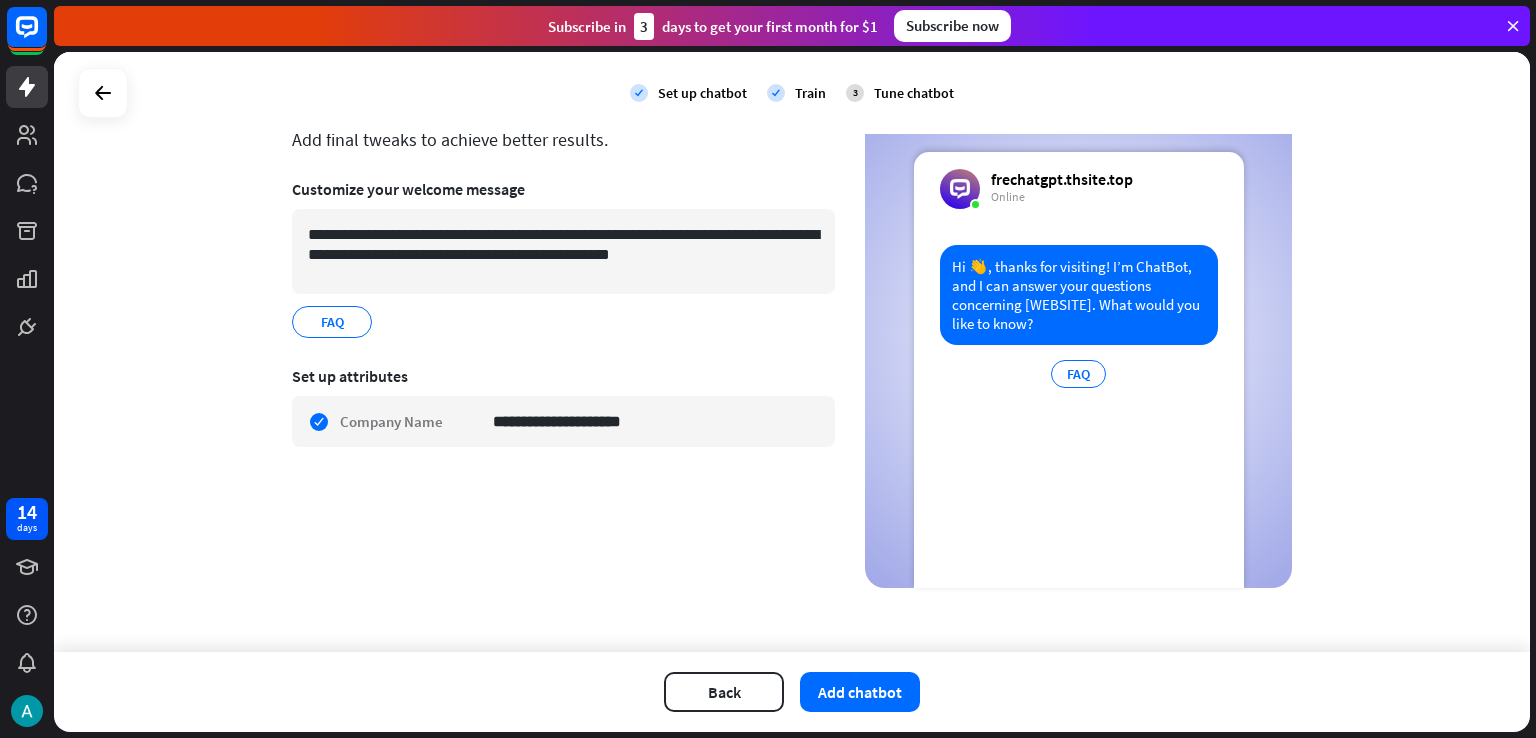 scroll, scrollTop: 0, scrollLeft: 0, axis: both 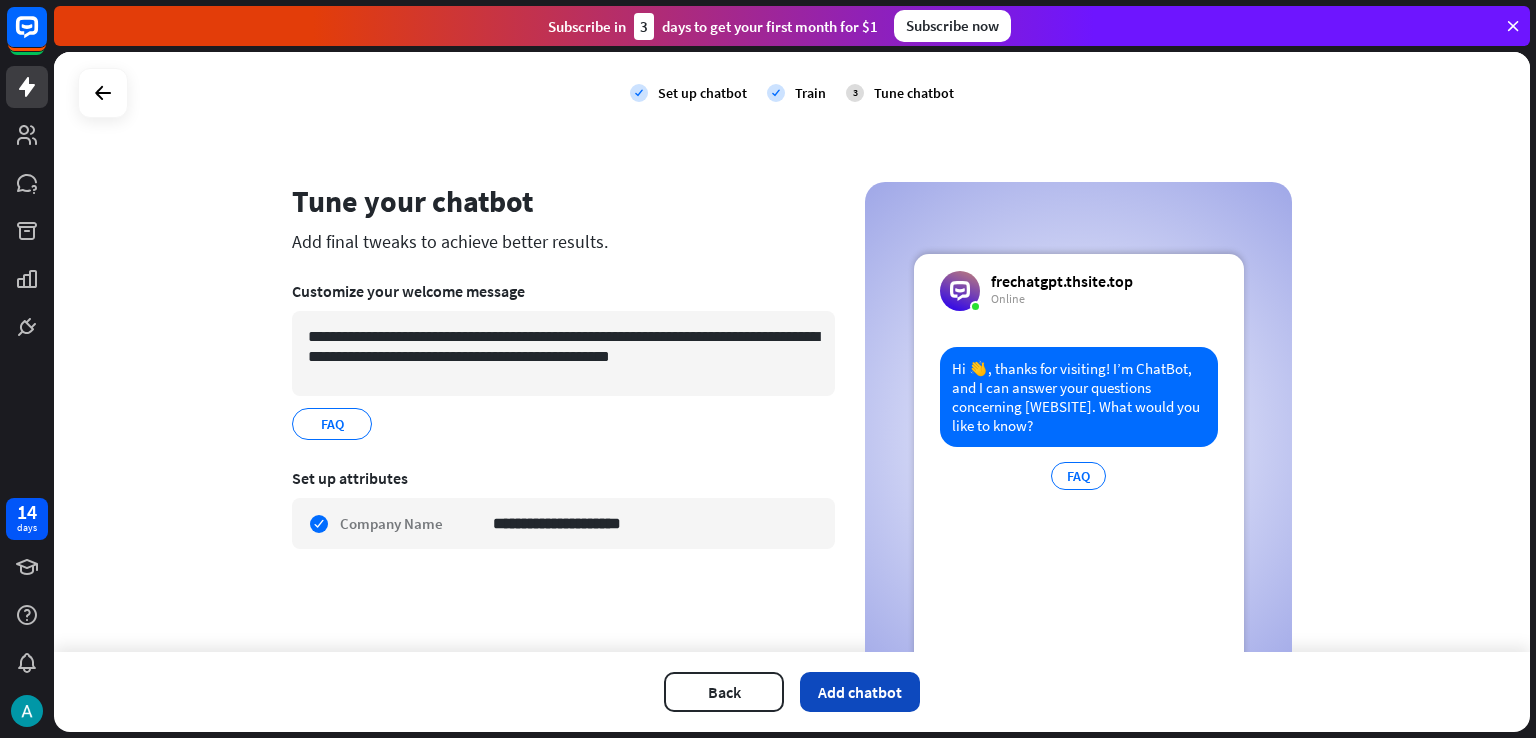 click on "Add chatbot" at bounding box center (860, 692) 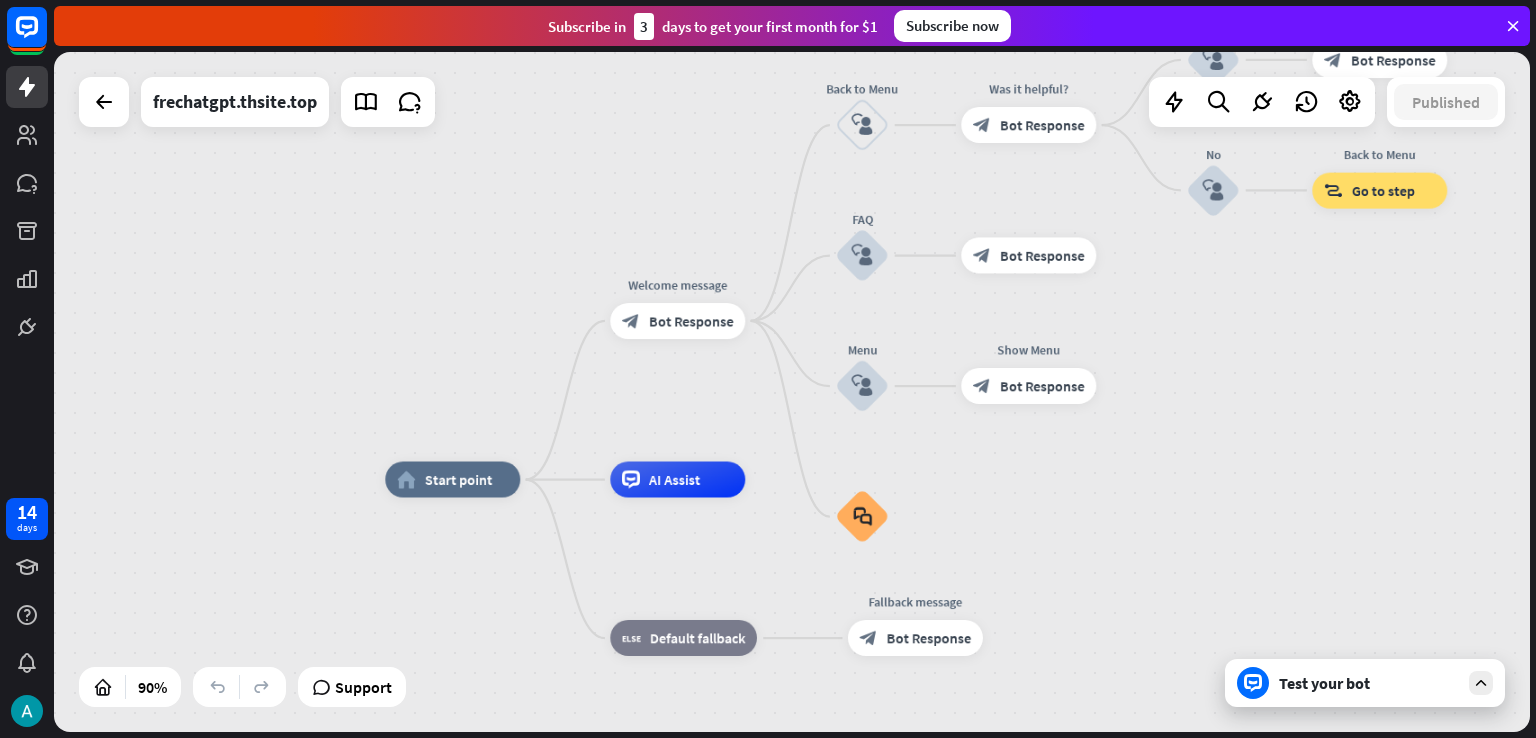 drag, startPoint x: 1288, startPoint y: 326, endPoint x: 1287, endPoint y: 424, distance: 98.005104 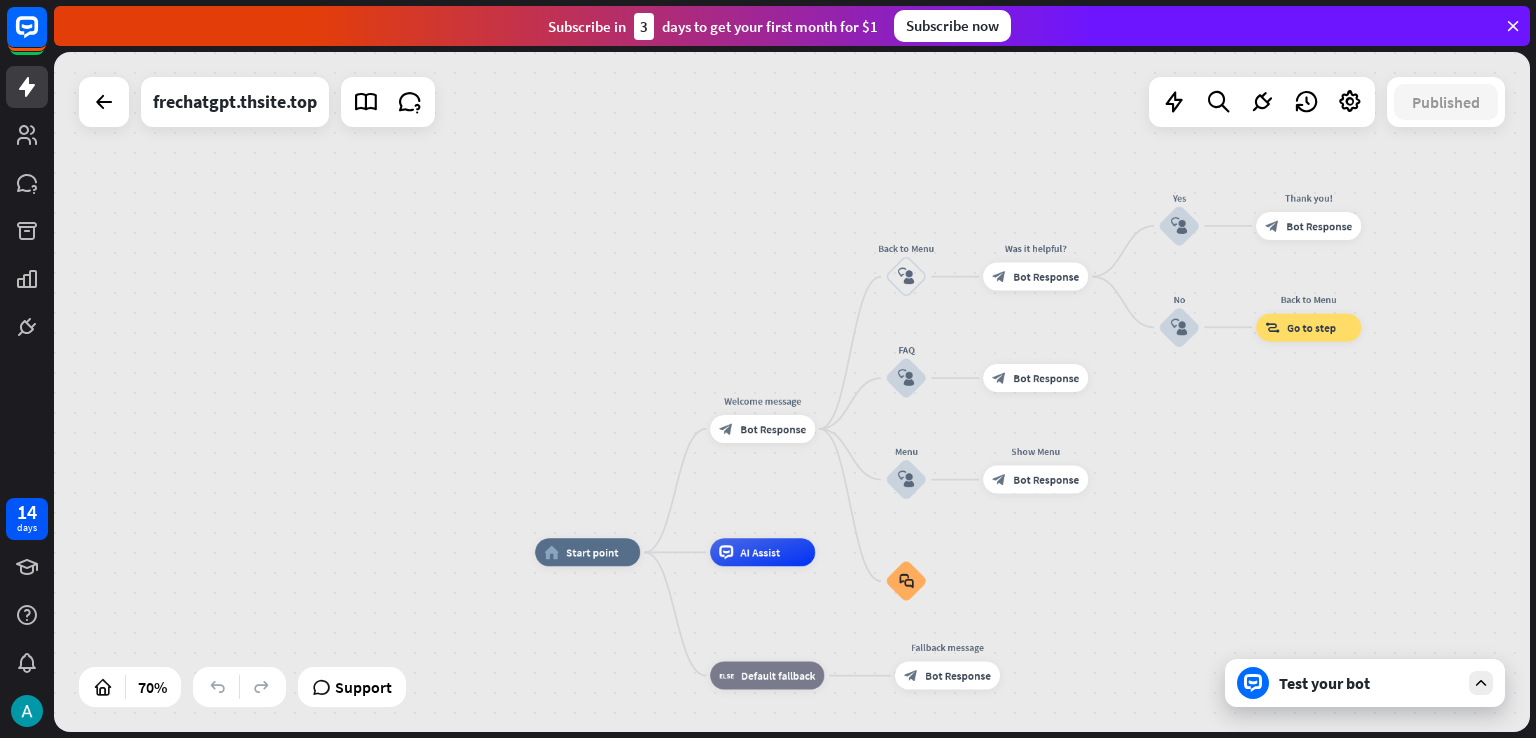 drag, startPoint x: 1364, startPoint y: 299, endPoint x: 1297, endPoint y: 413, distance: 132.23087 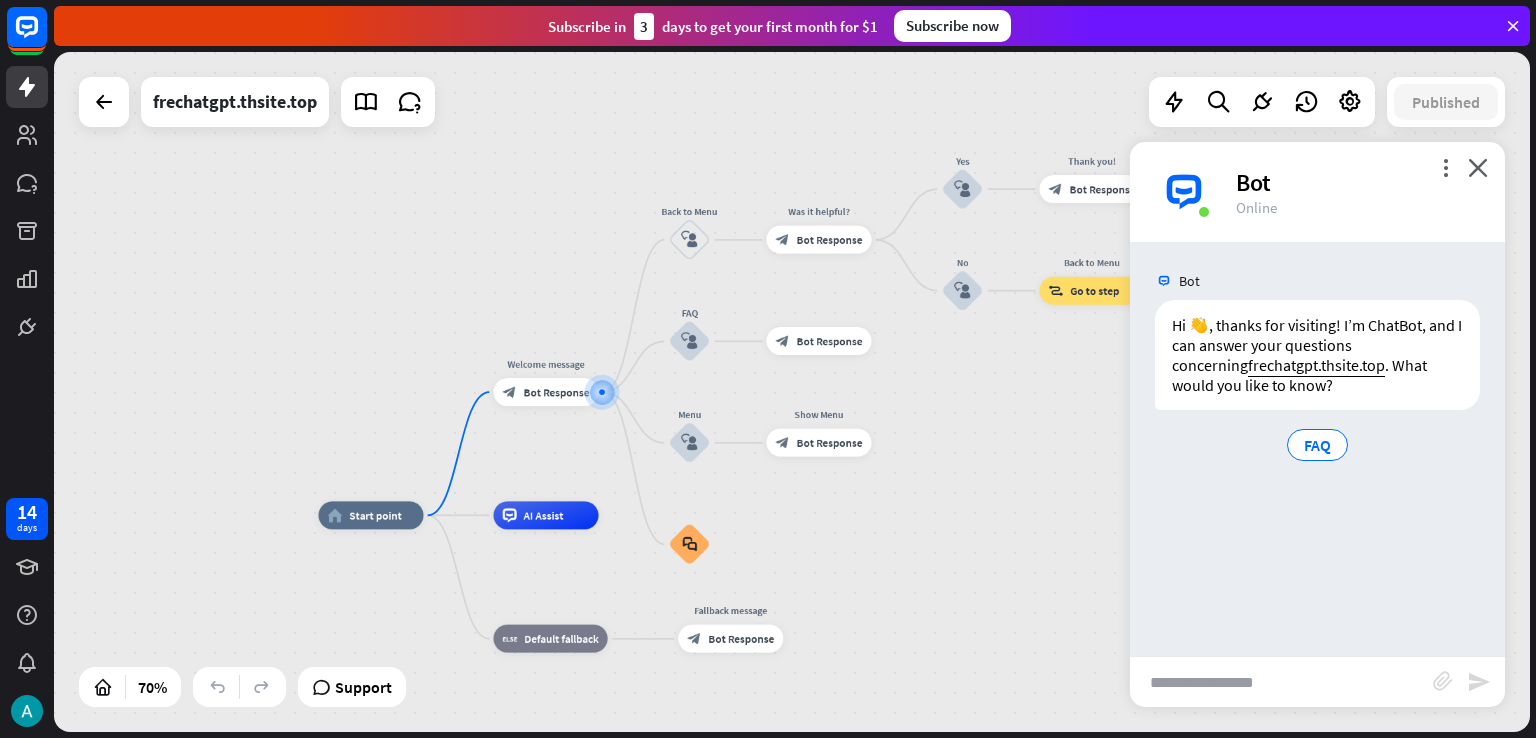 click at bounding box center (1281, 682) 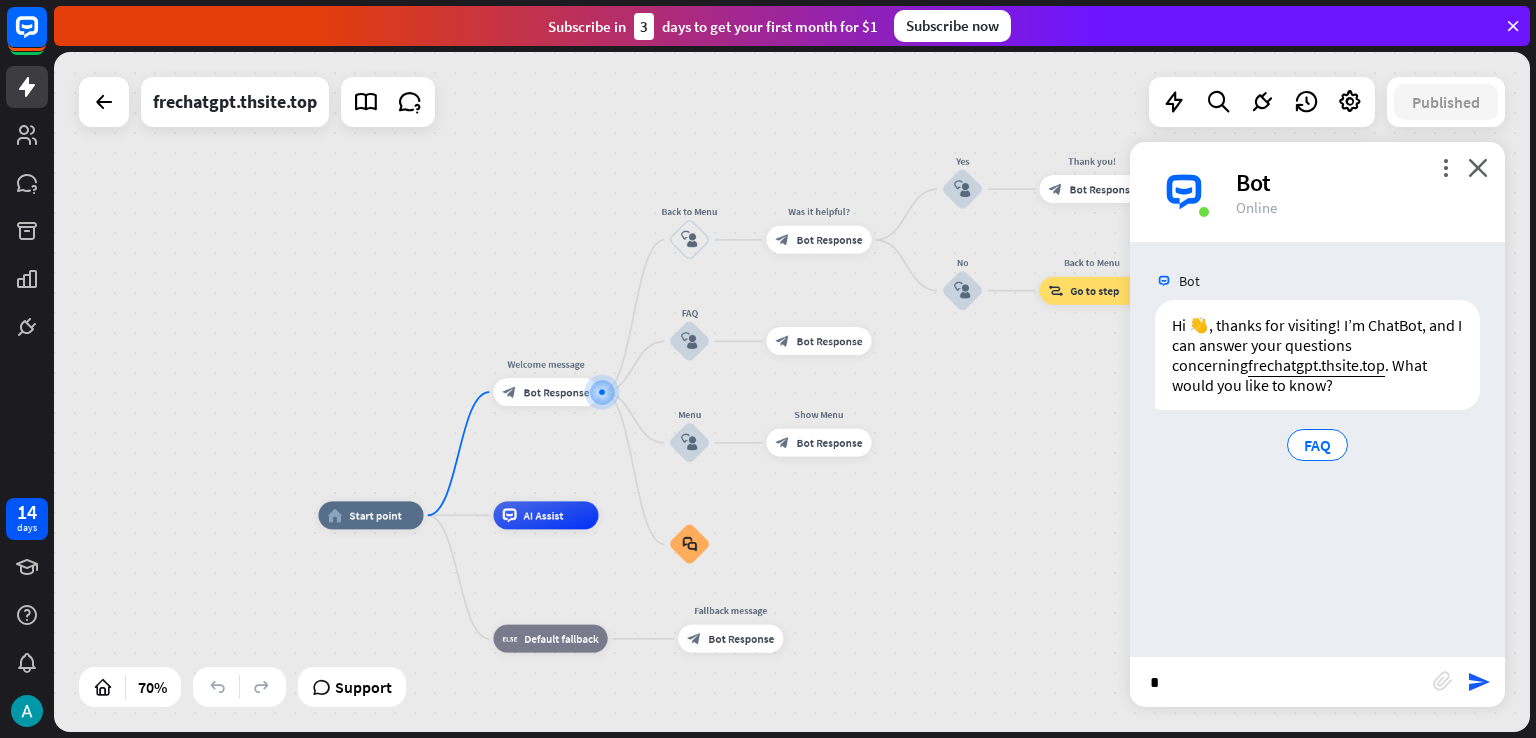 type on "**" 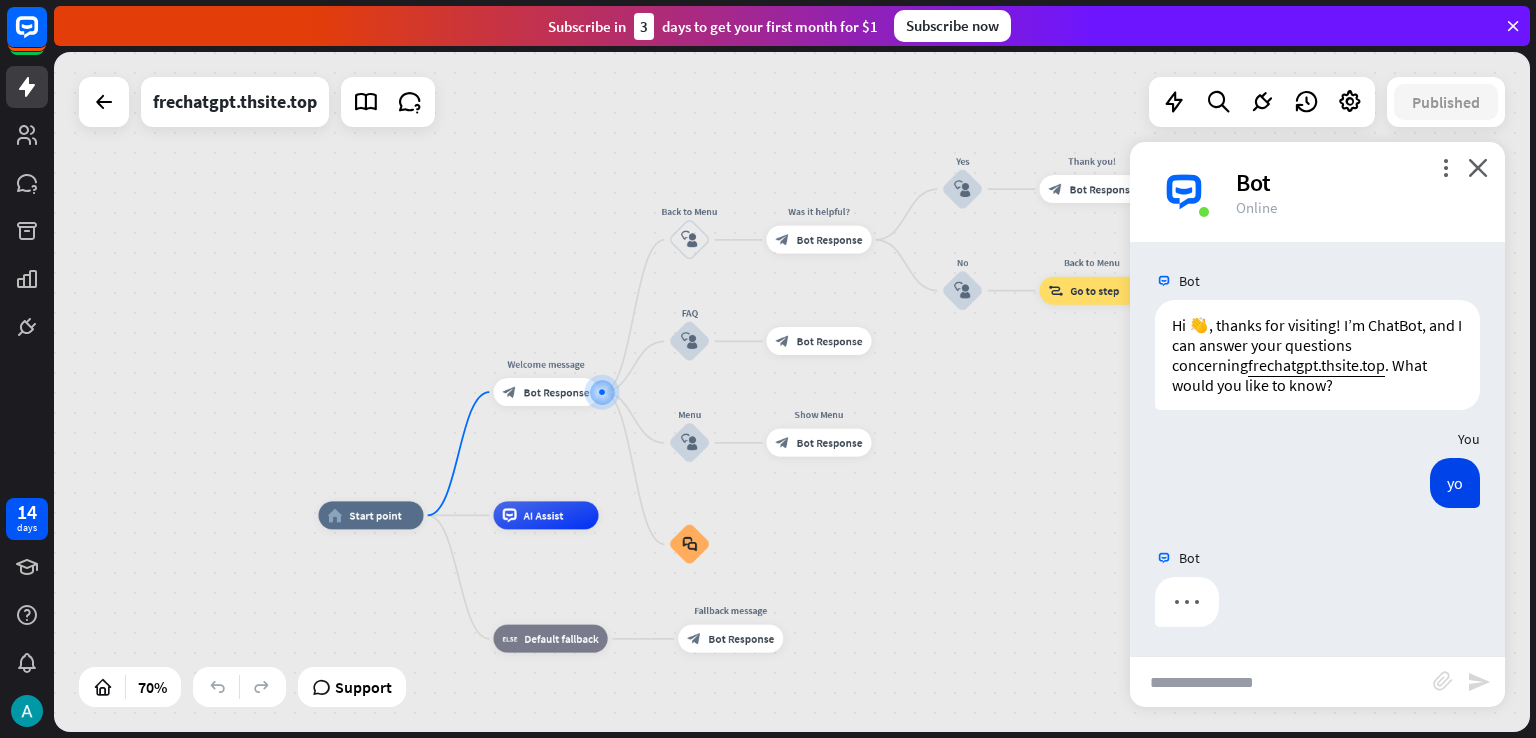 scroll, scrollTop: 0, scrollLeft: 0, axis: both 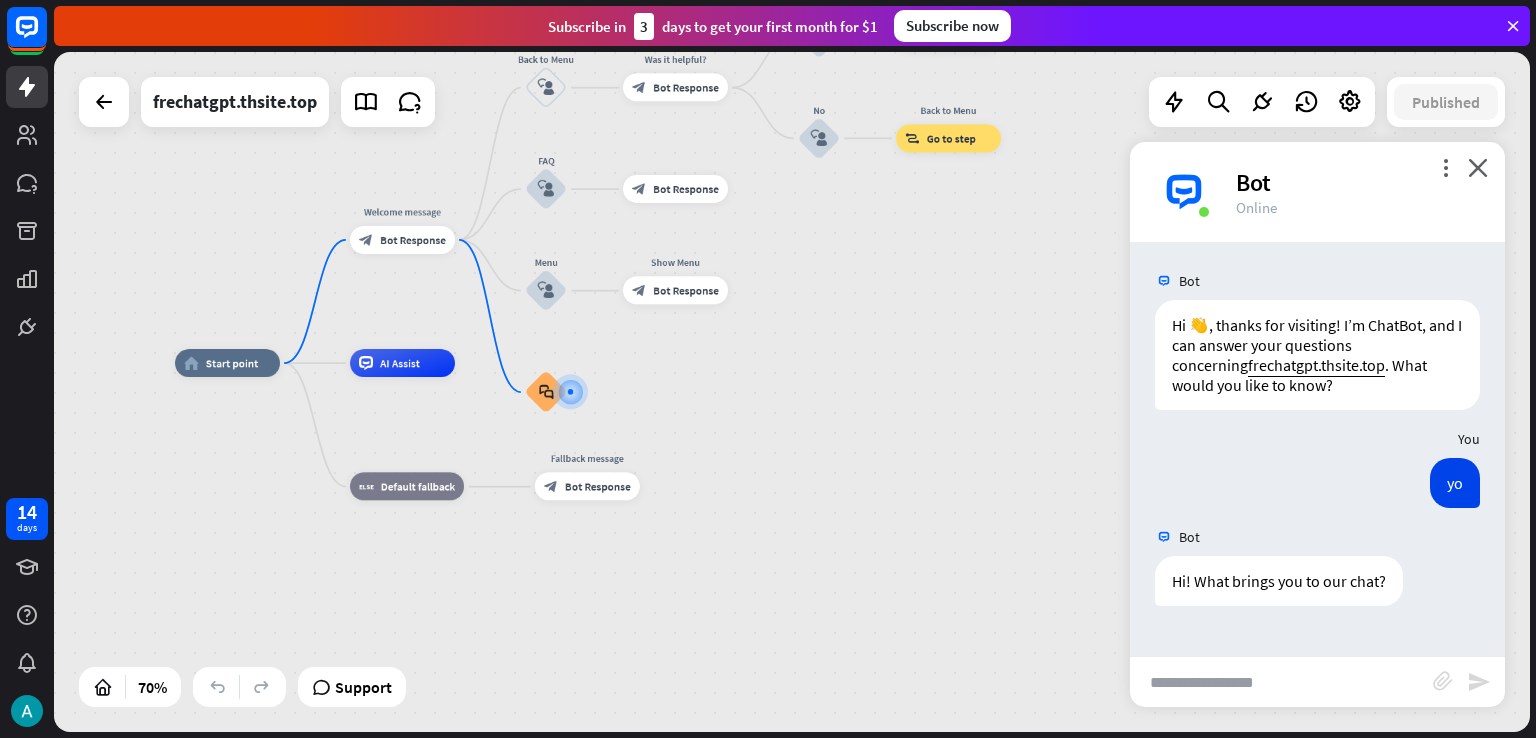 click at bounding box center [1281, 682] 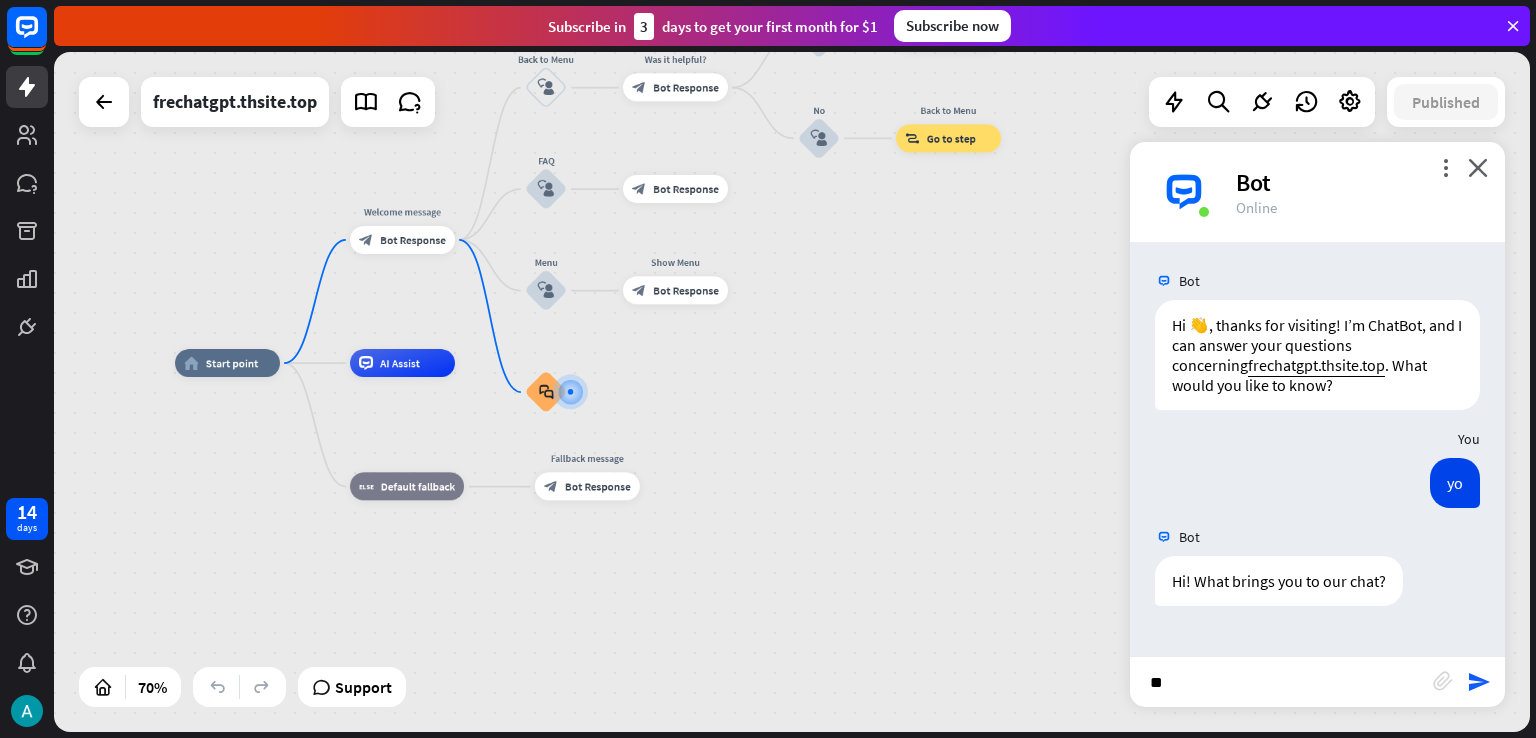type on "***" 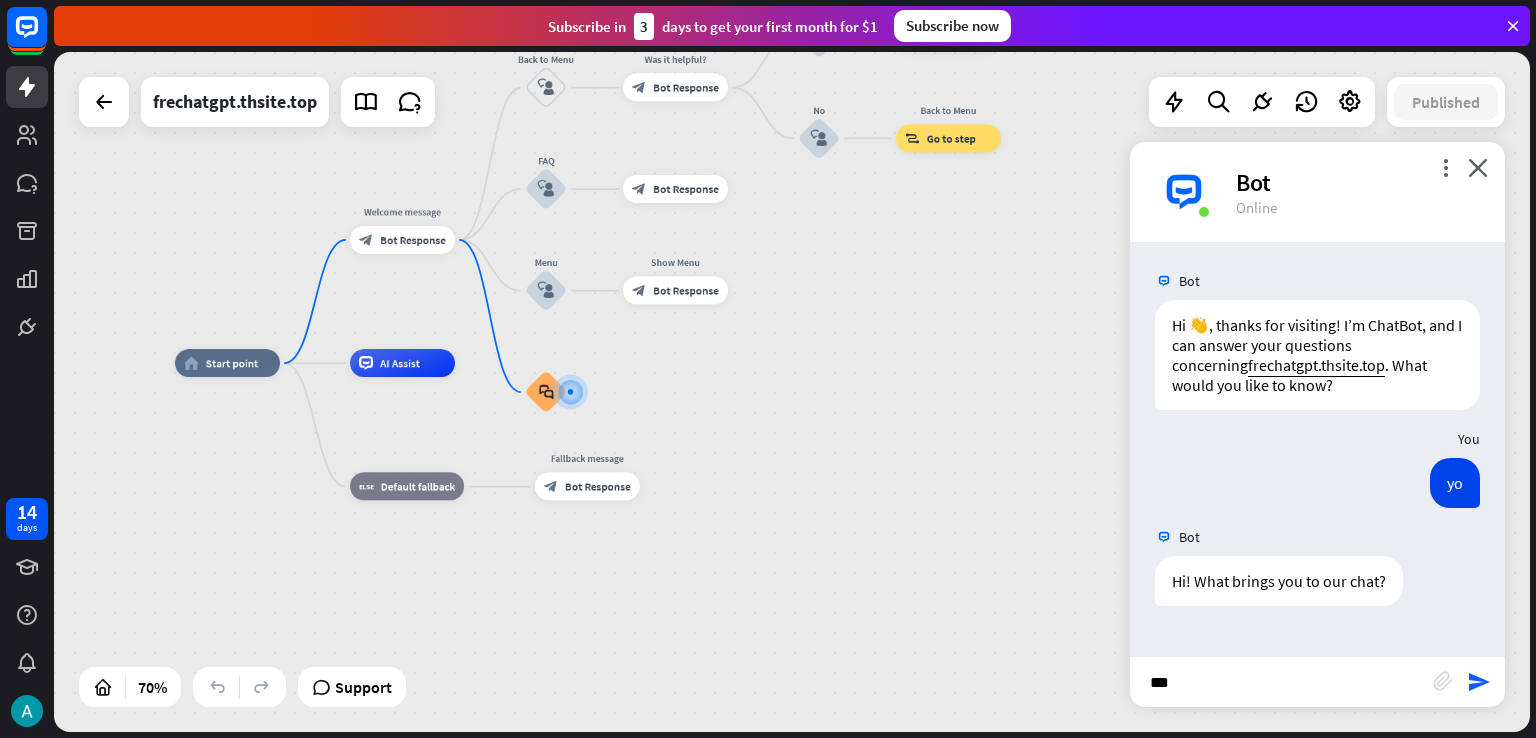 type 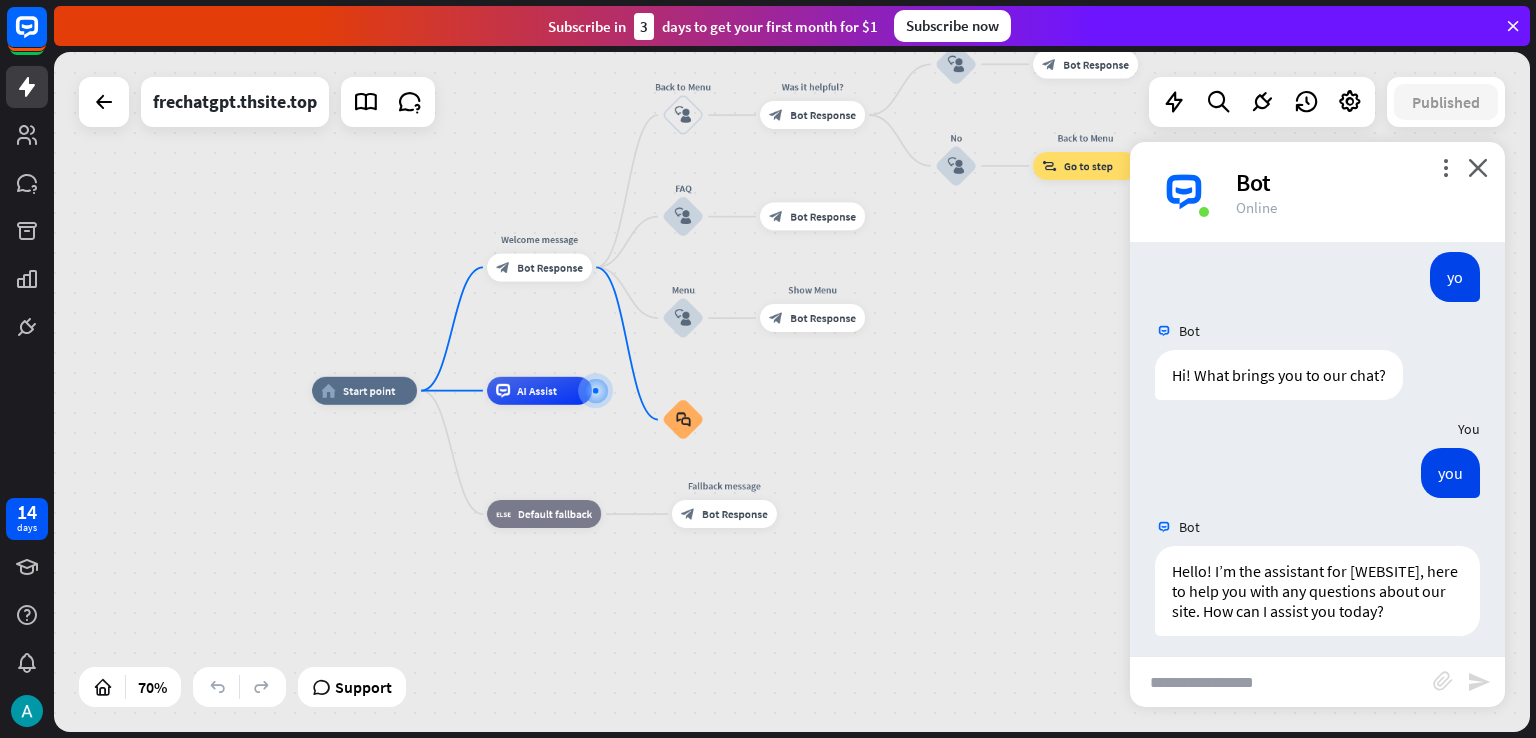 scroll, scrollTop: 236, scrollLeft: 0, axis: vertical 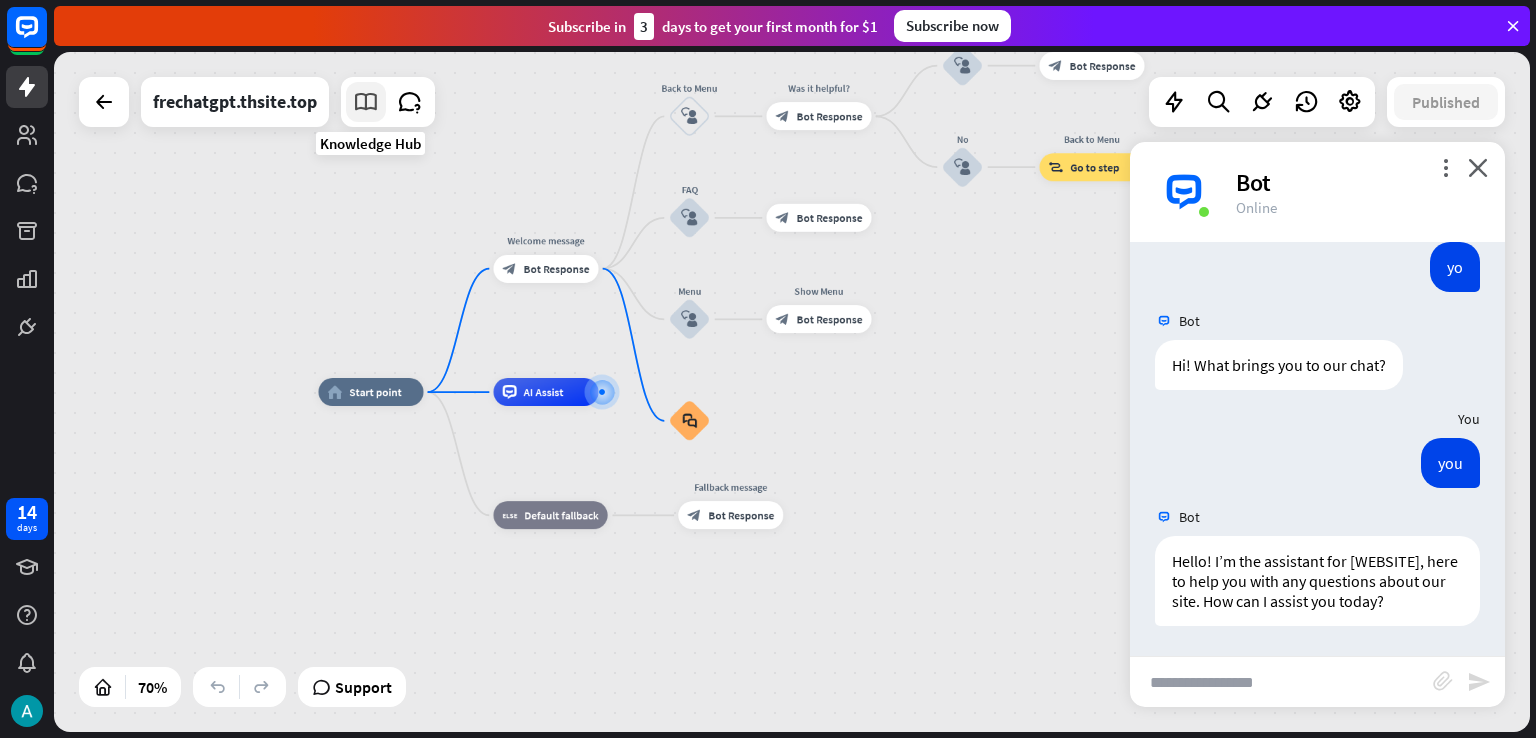 click at bounding box center (366, 102) 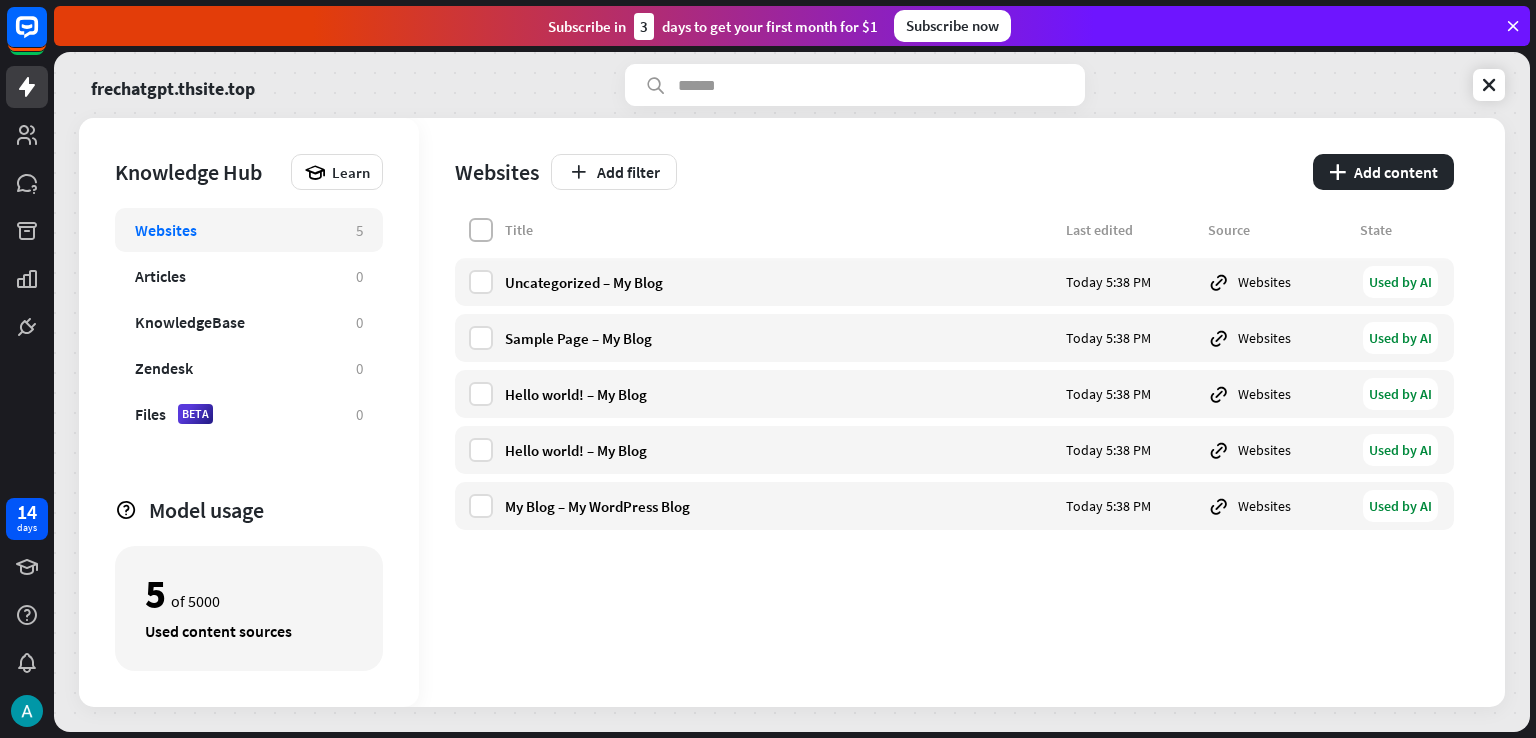 click at bounding box center [481, 230] 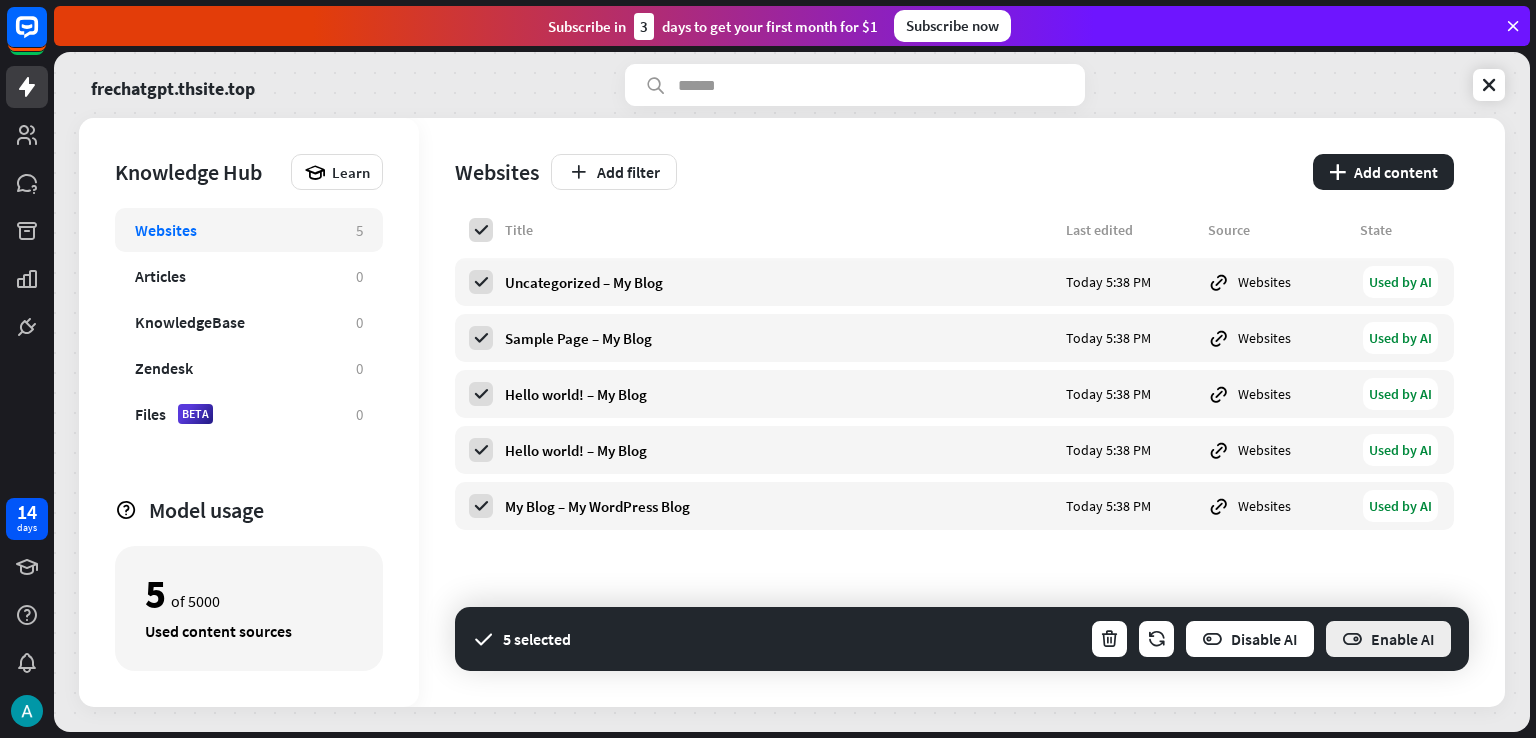 click on "Enable AI" at bounding box center [1388, 639] 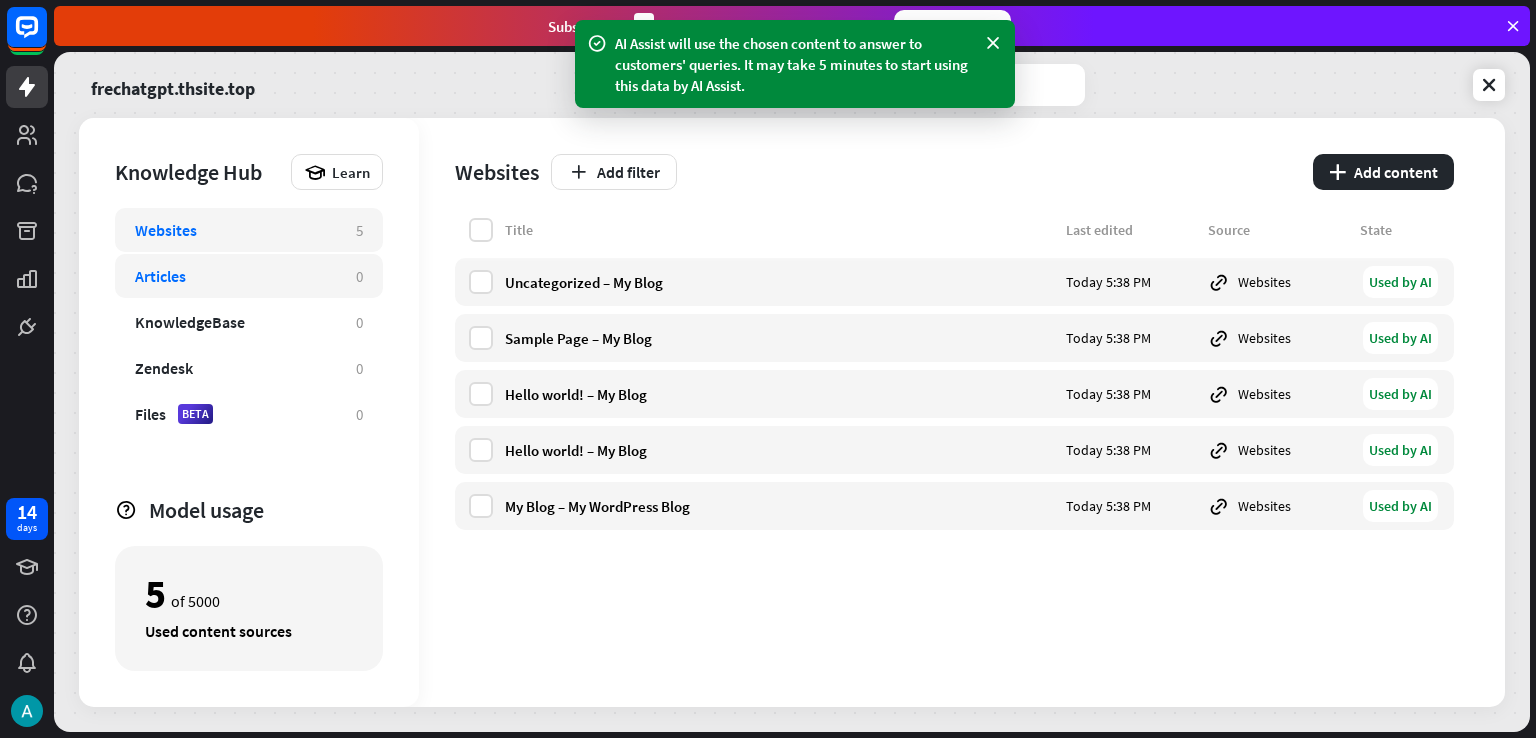 click on "Articles     0" at bounding box center [249, 276] 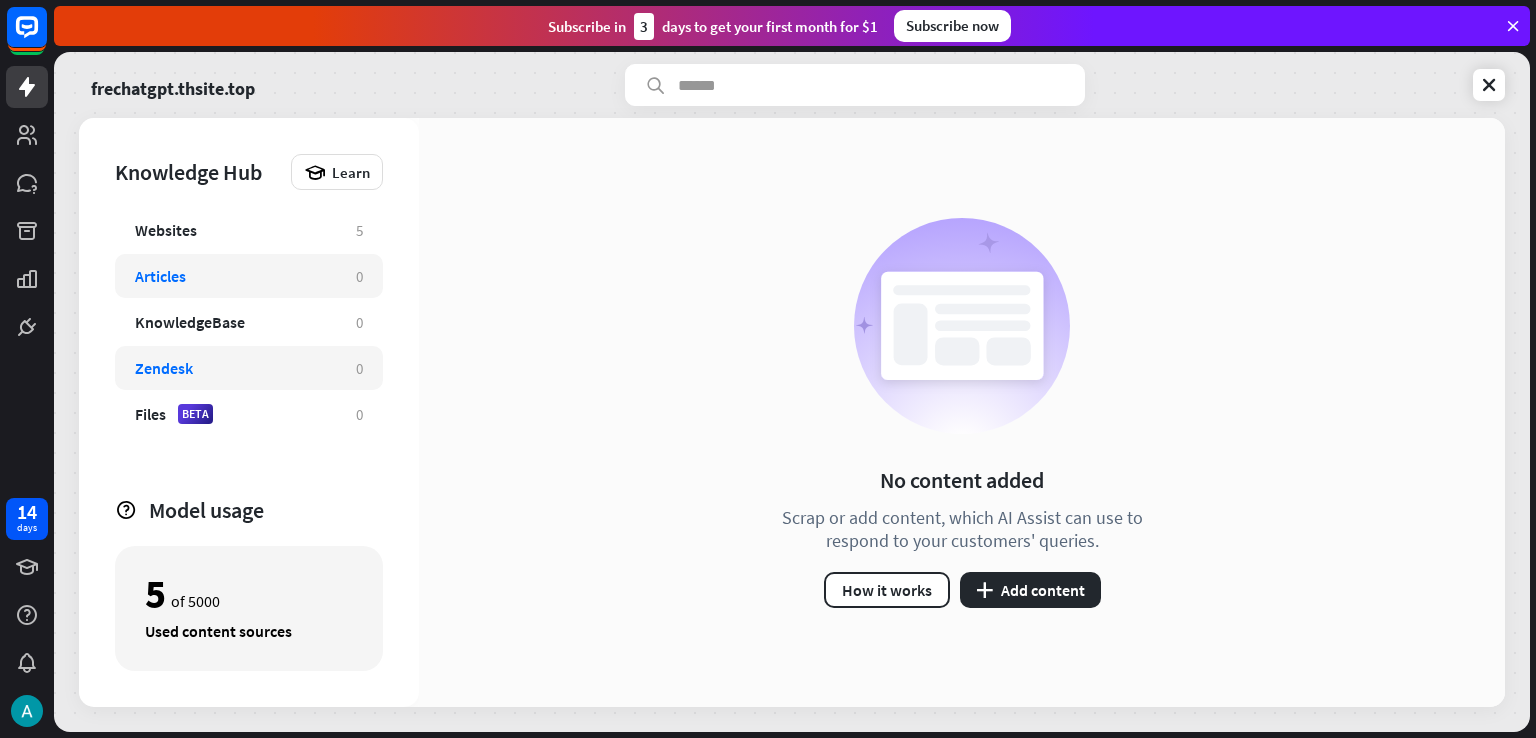 click on "Zendesk" at bounding box center (235, 368) 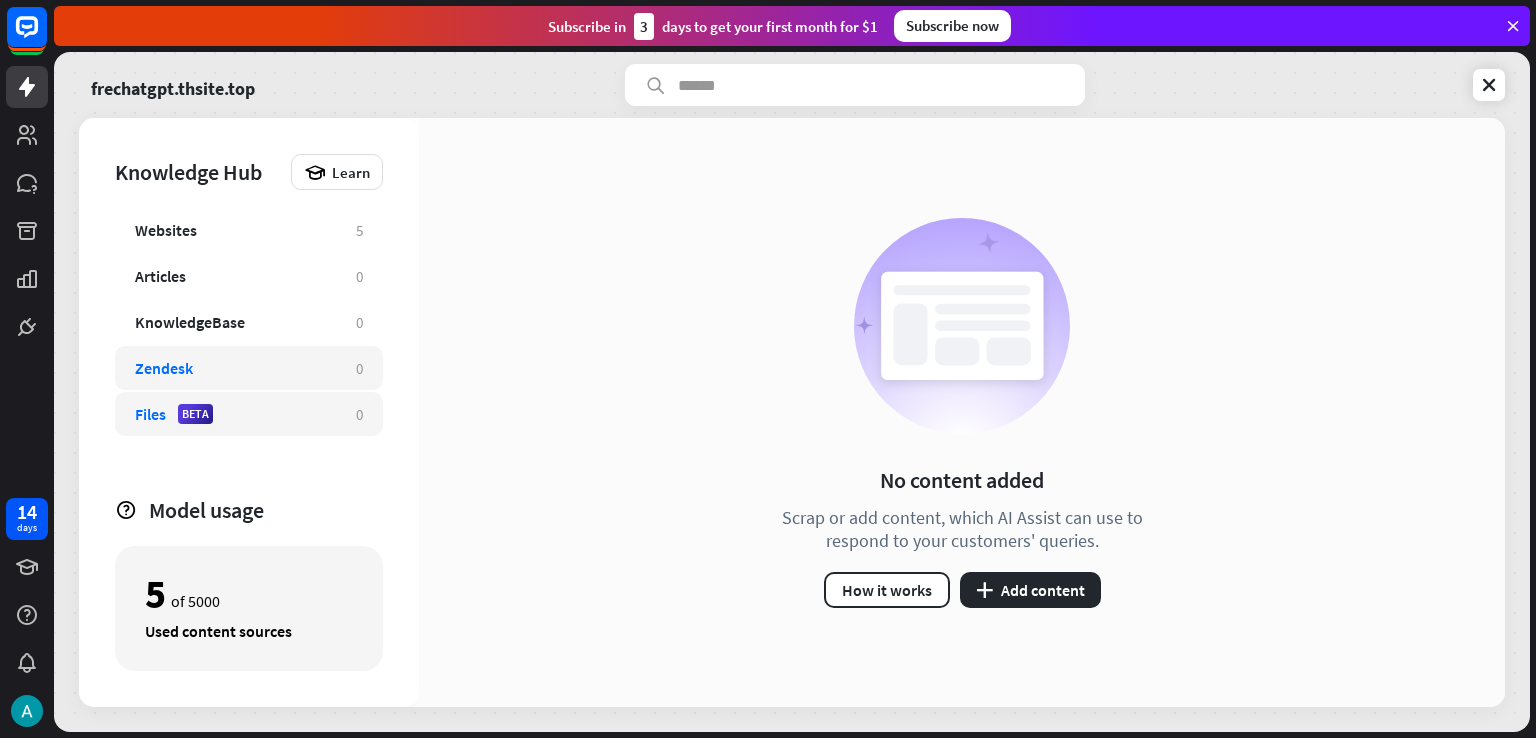 click on "Files
BETA" at bounding box center (235, 414) 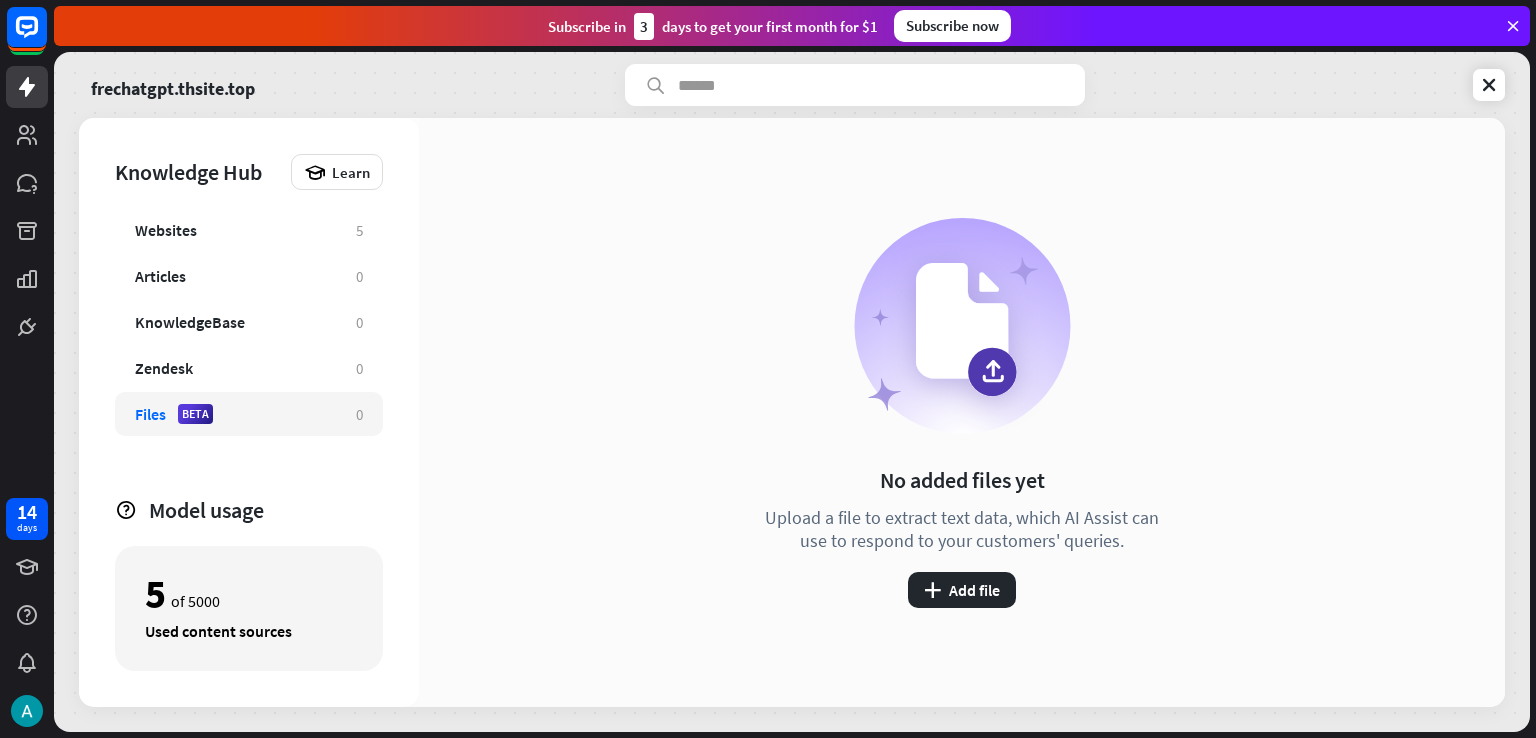 click on "Subscribe in
3
days
to get your first month for $1
Subscribe now" at bounding box center [792, 26] 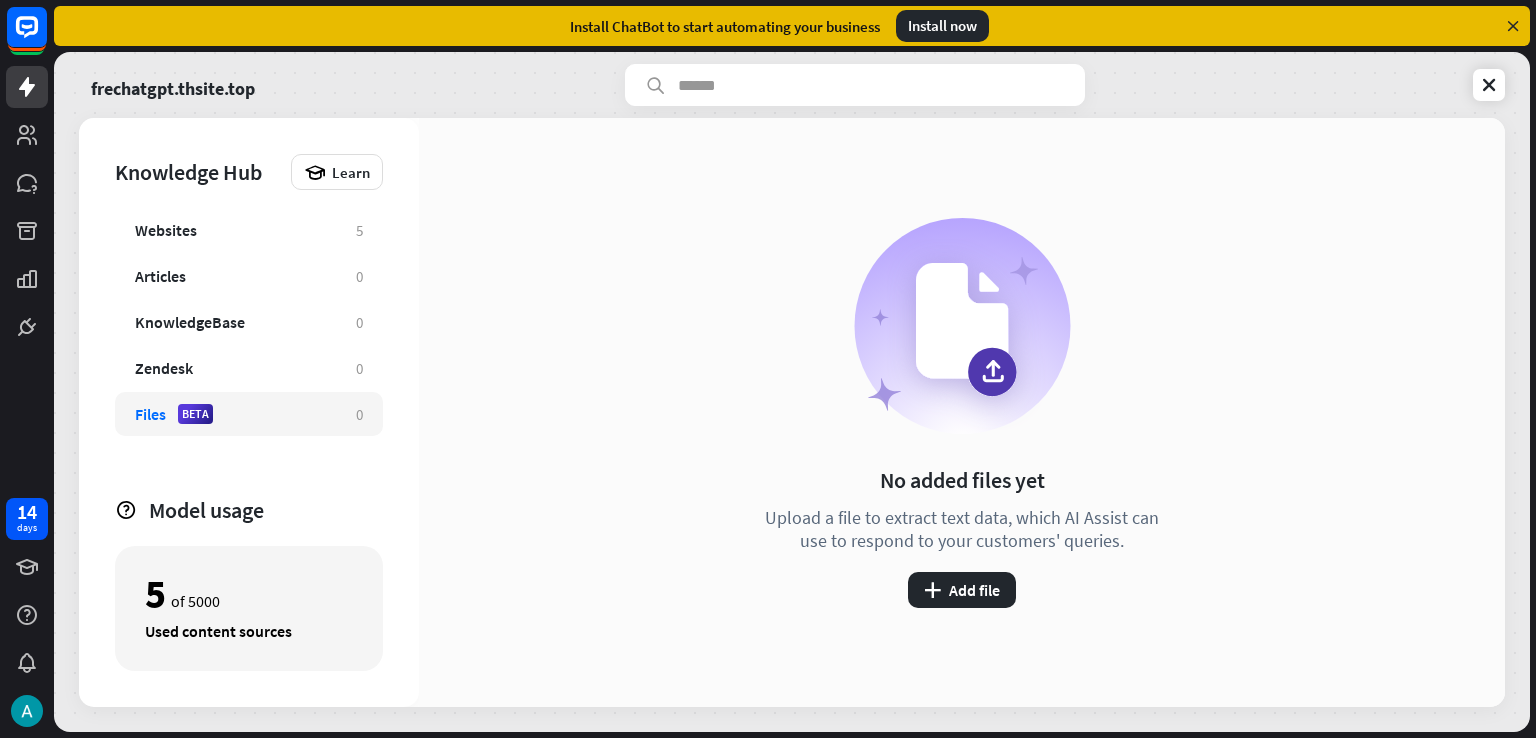 click on "frechatgpt.thsite.top
Knowledge Hub     Learn     Websites     5 Articles     0 KnowledgeBase     0 Zendesk     0 Files
BETA
0     Model usage     5
of 5000
Used content sources                                                                               No added files yet
Upload a file to extract text data, which AI Assist can use to
respond to your customers' queries.
plus
Add file" at bounding box center [792, 392] 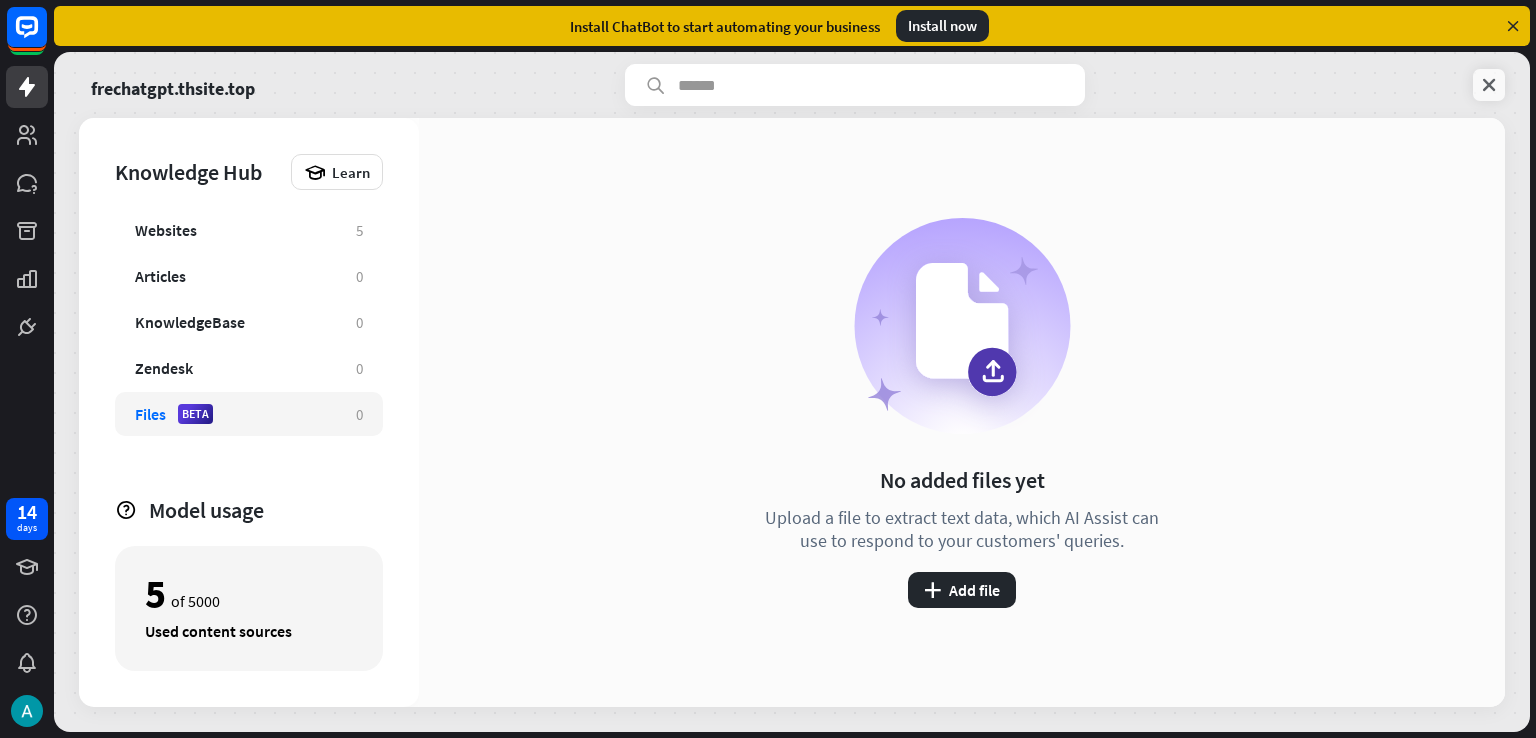 click at bounding box center [1489, 85] 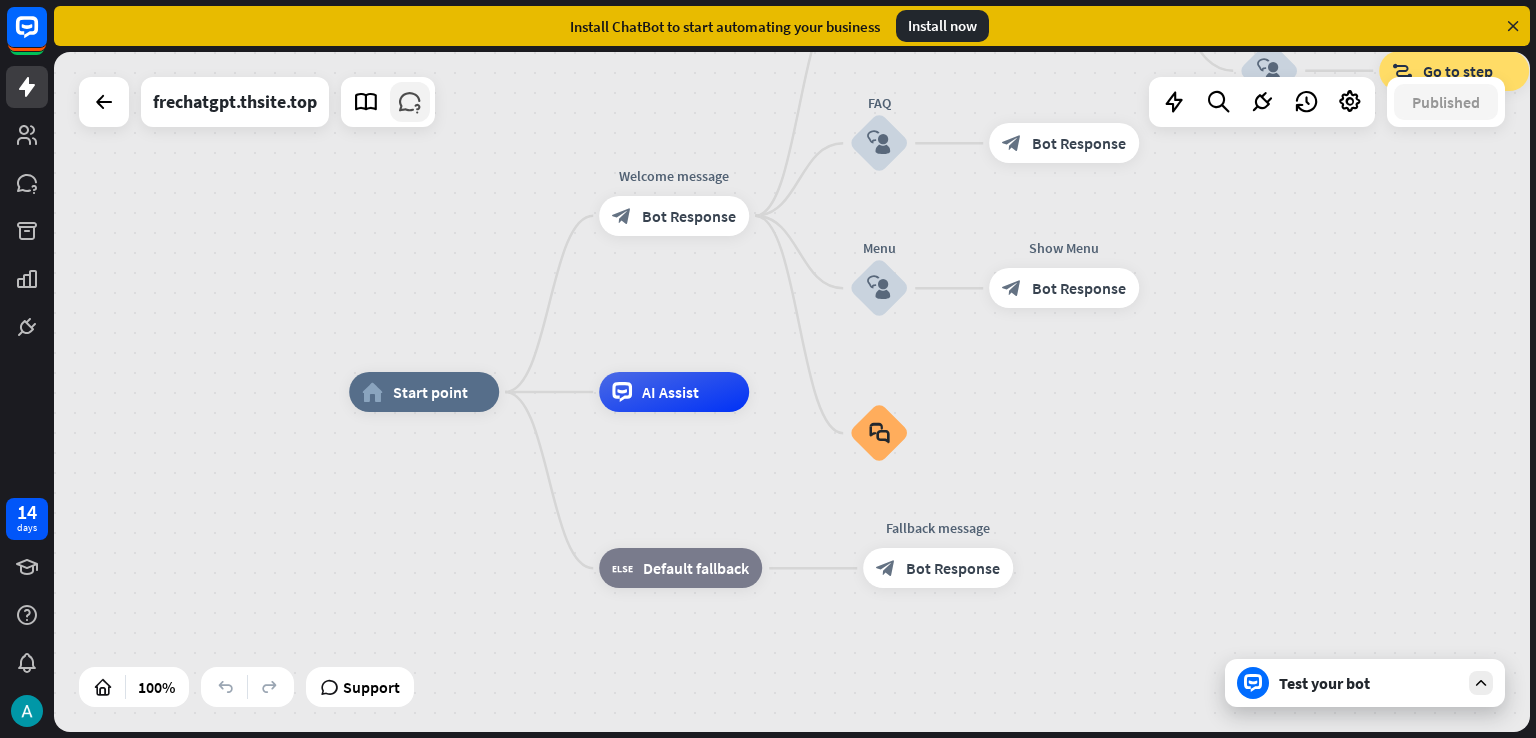 click at bounding box center [410, 102] 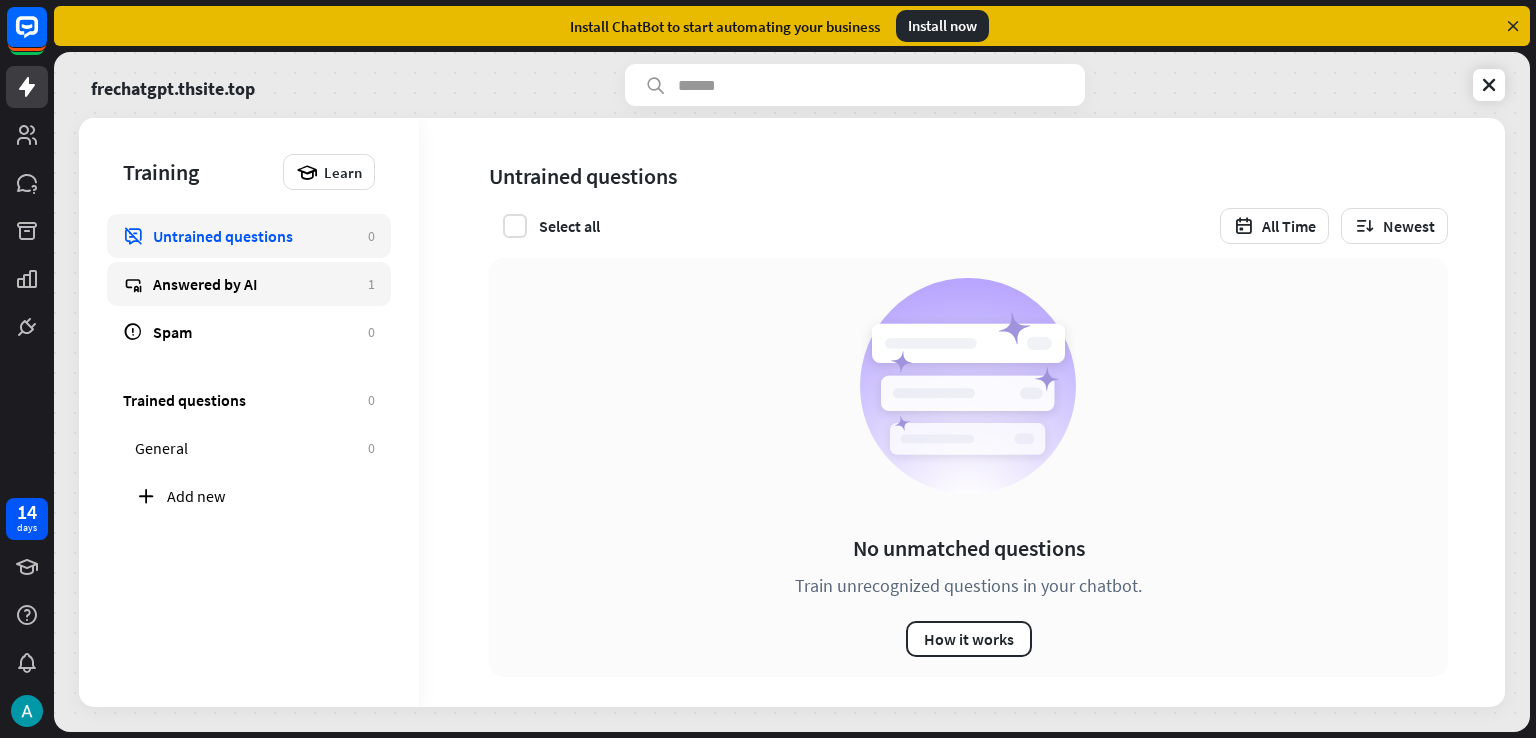 click on "Answered by AI   1" at bounding box center [249, 284] 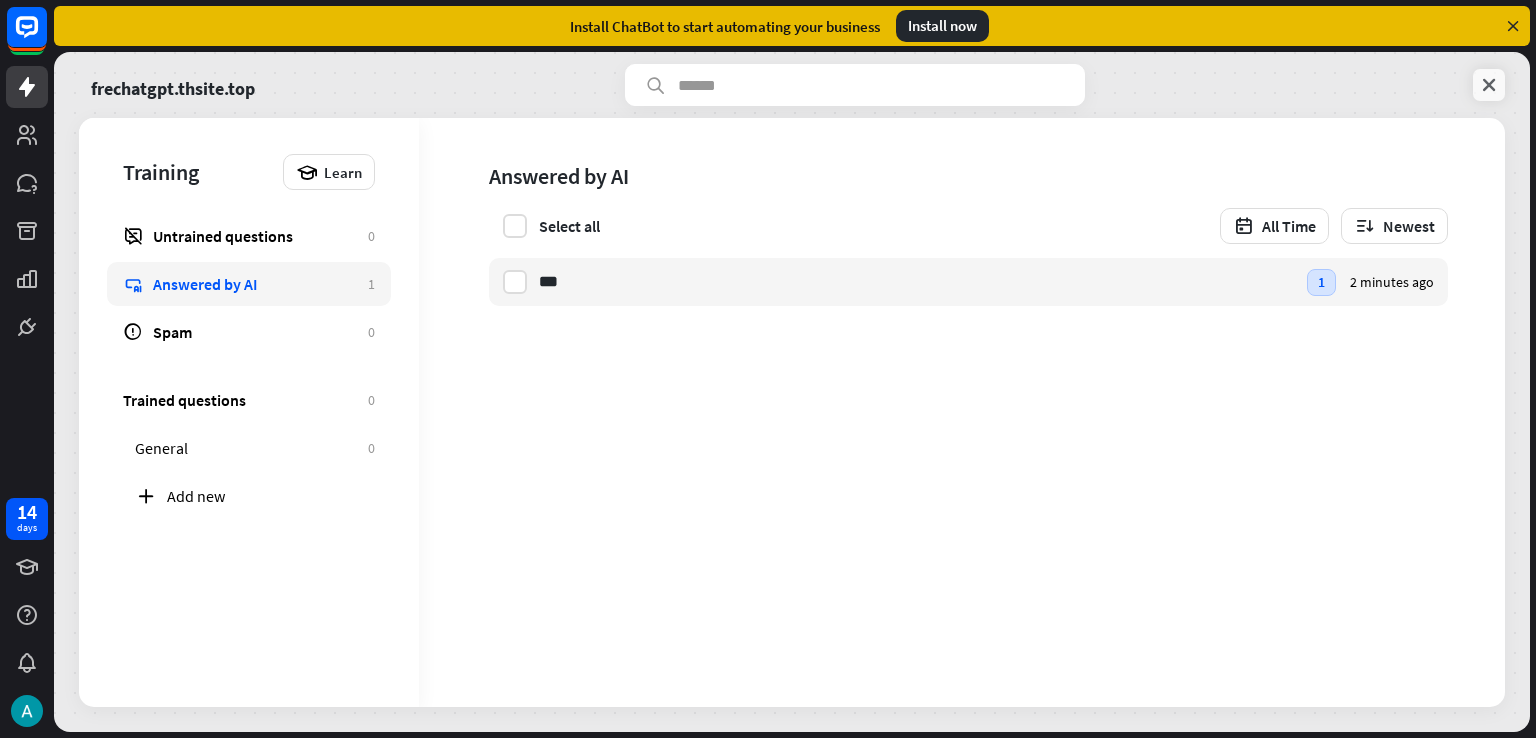 click at bounding box center (1489, 85) 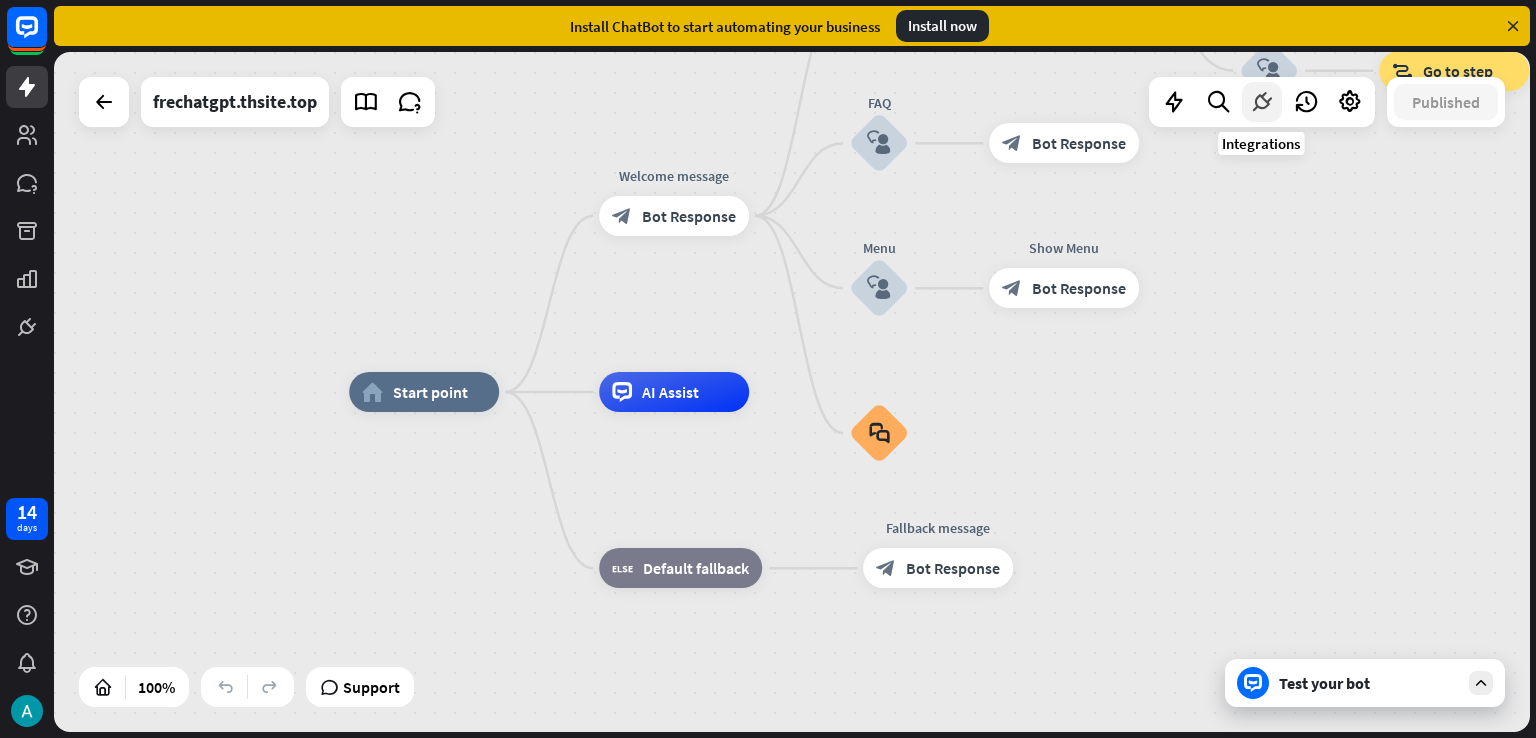 click at bounding box center (1262, 102) 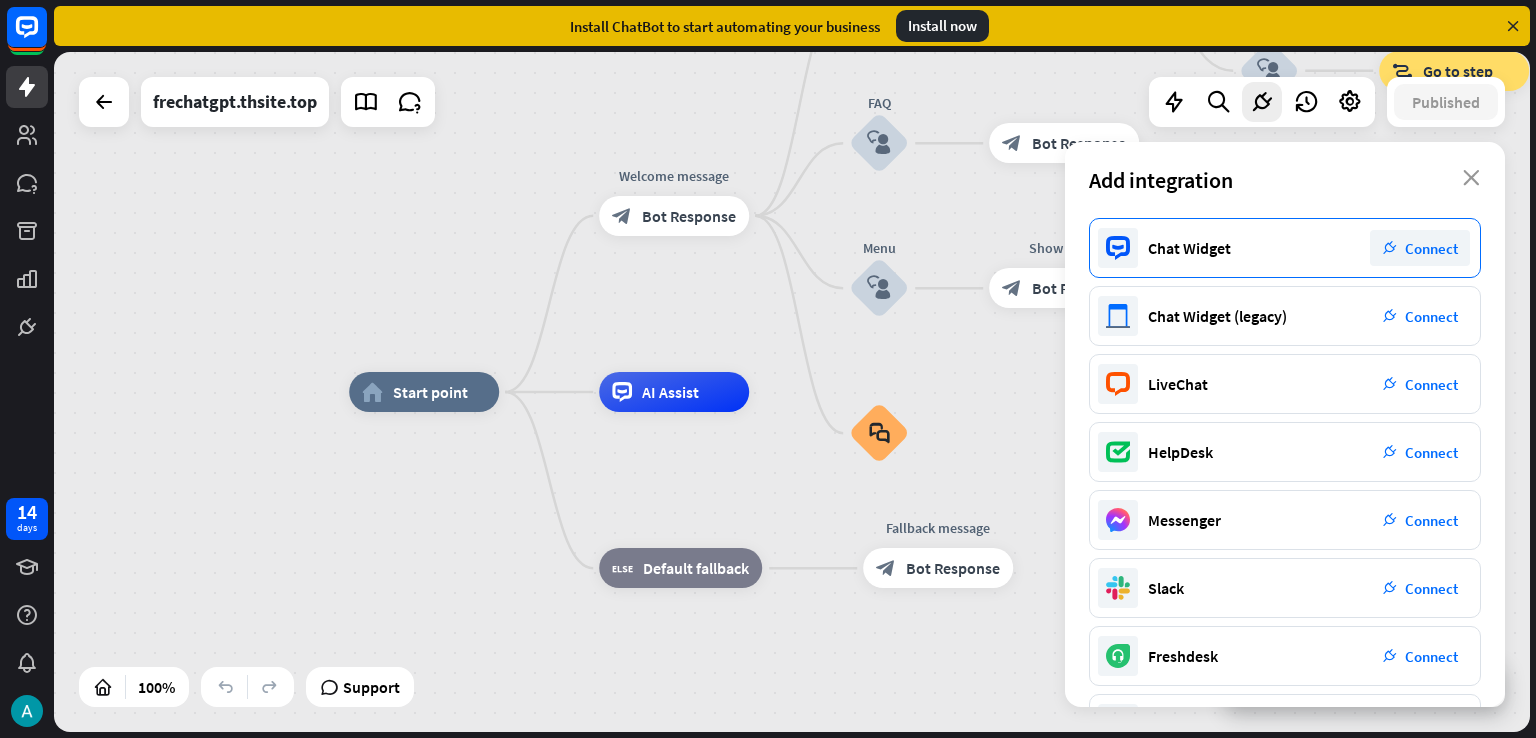 click on "Connect" at bounding box center (1431, 248) 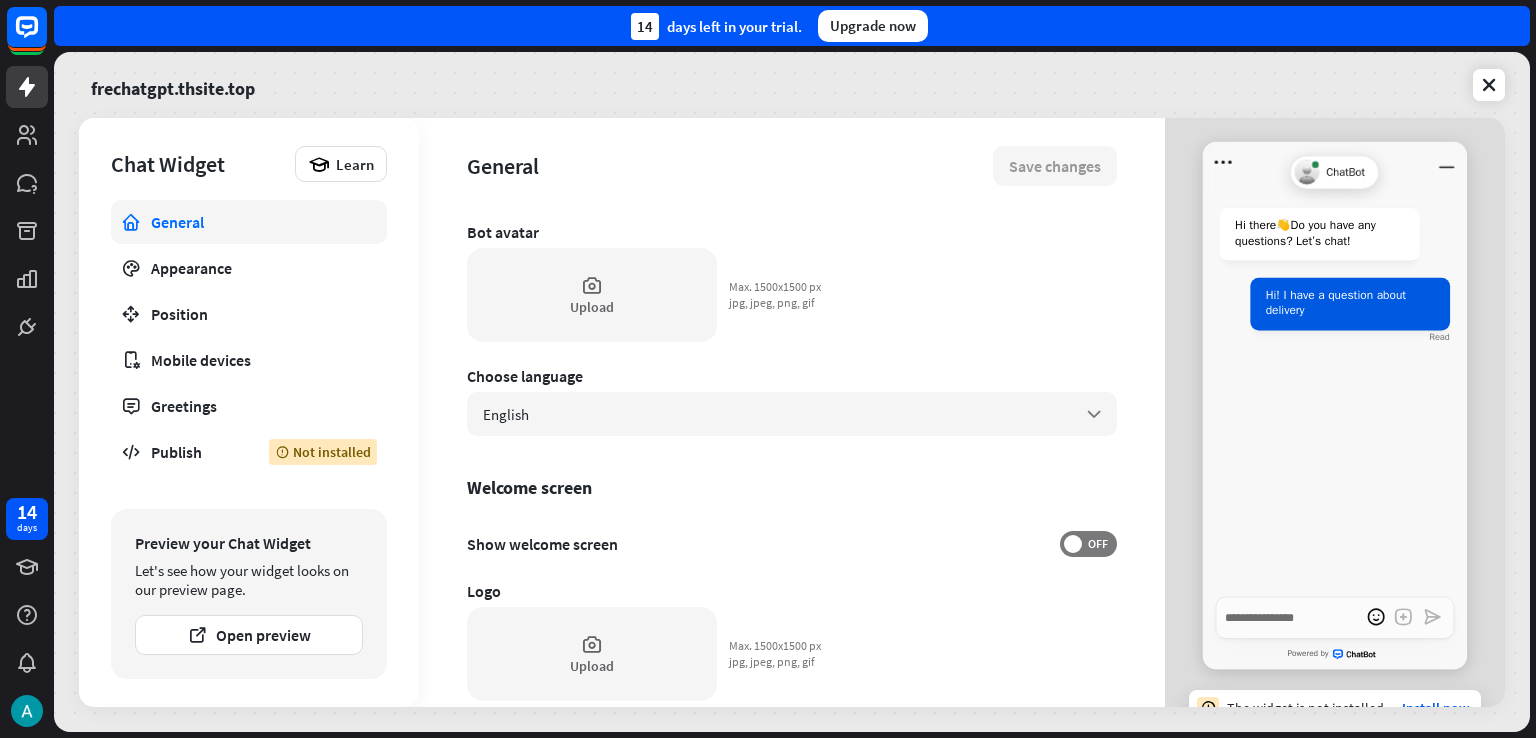 scroll, scrollTop: 0, scrollLeft: 0, axis: both 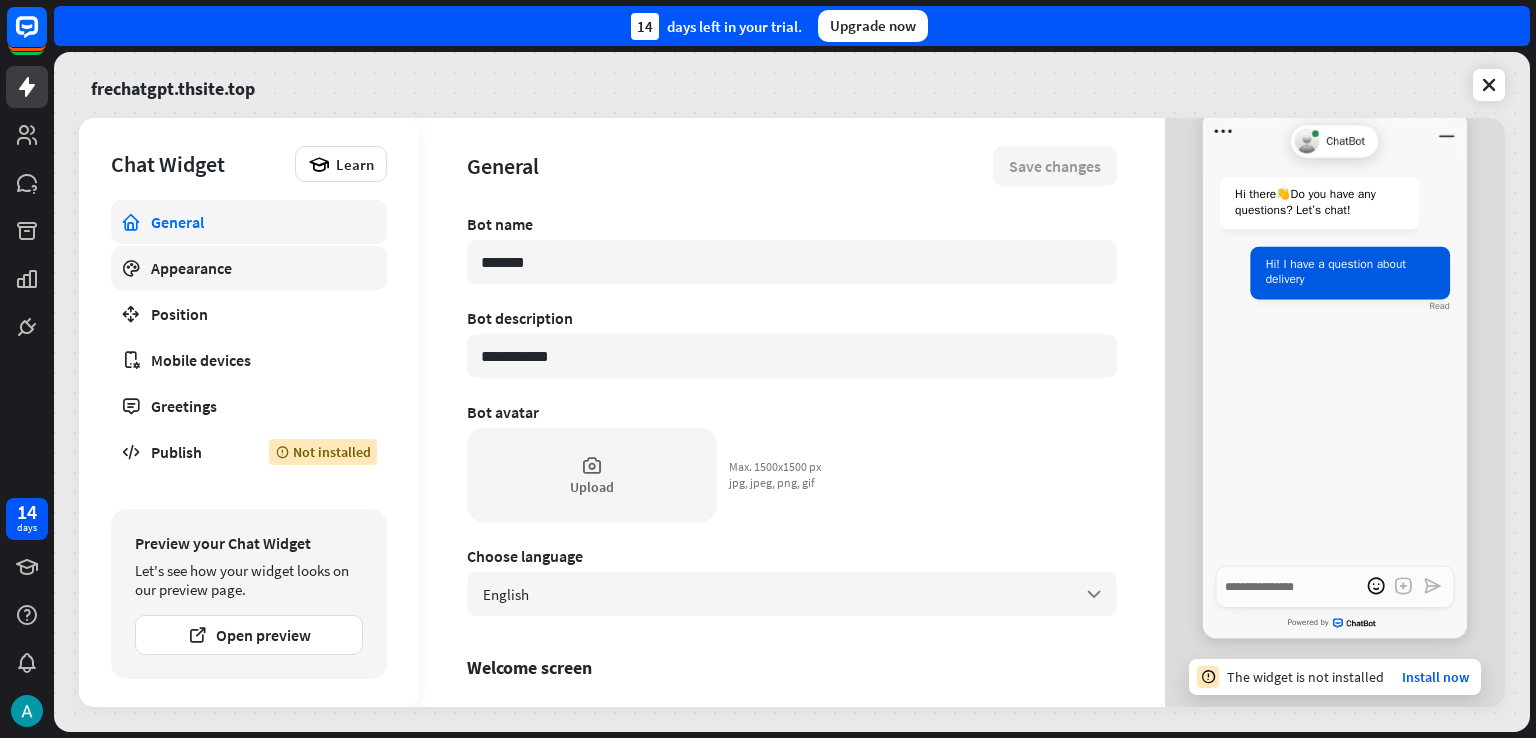 click on "Appearance" at bounding box center [249, 268] 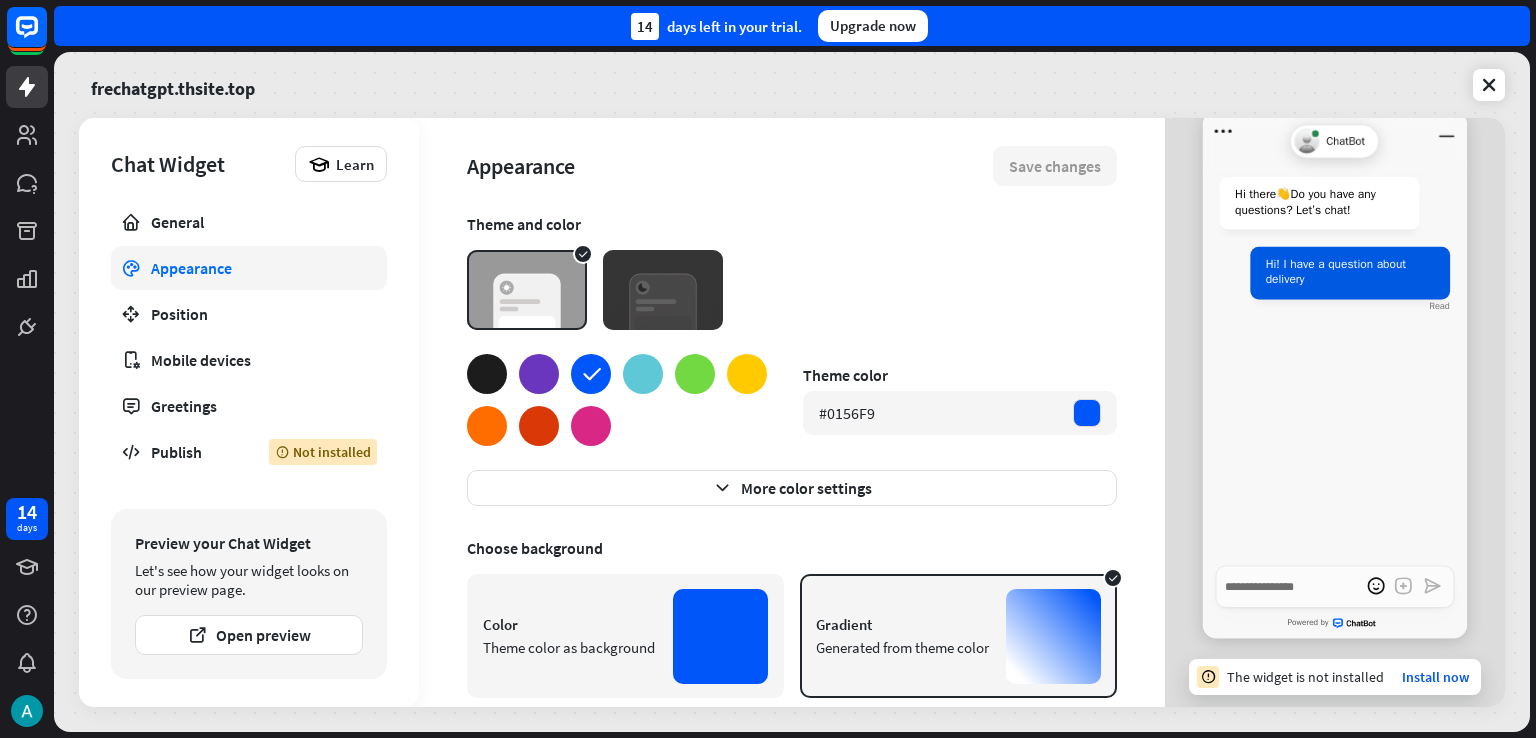 click at bounding box center [663, 290] 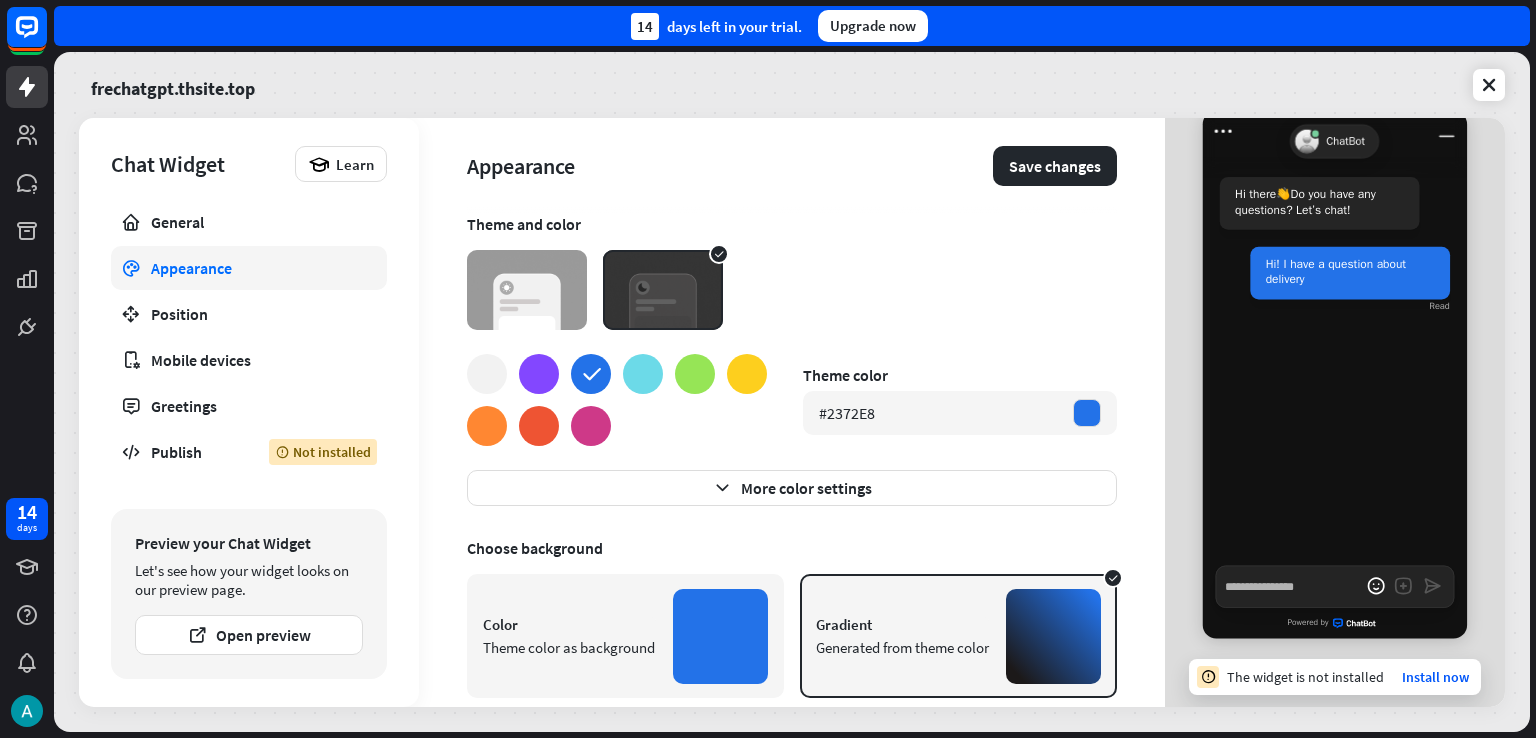 click at bounding box center (527, 290) 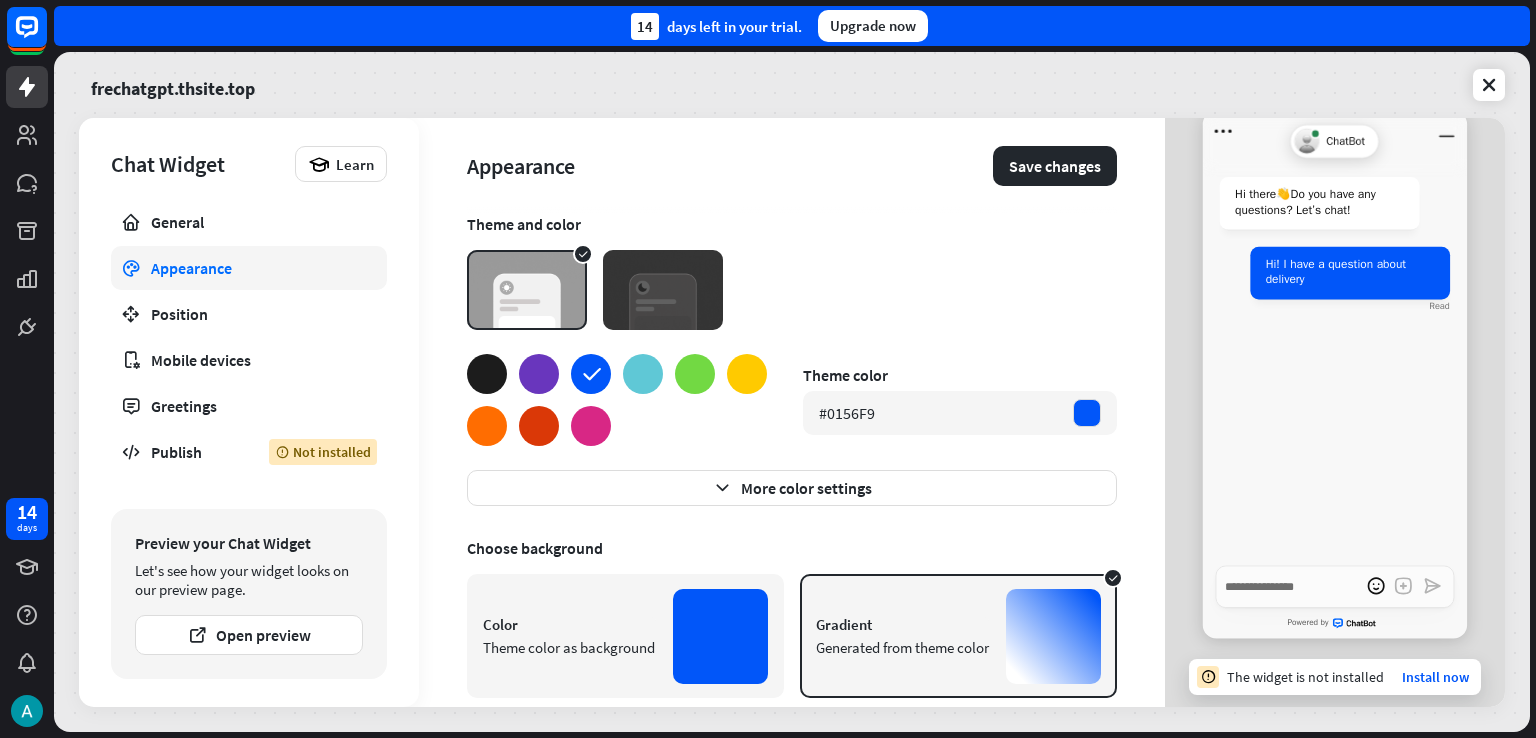 click at bounding box center (591, 426) 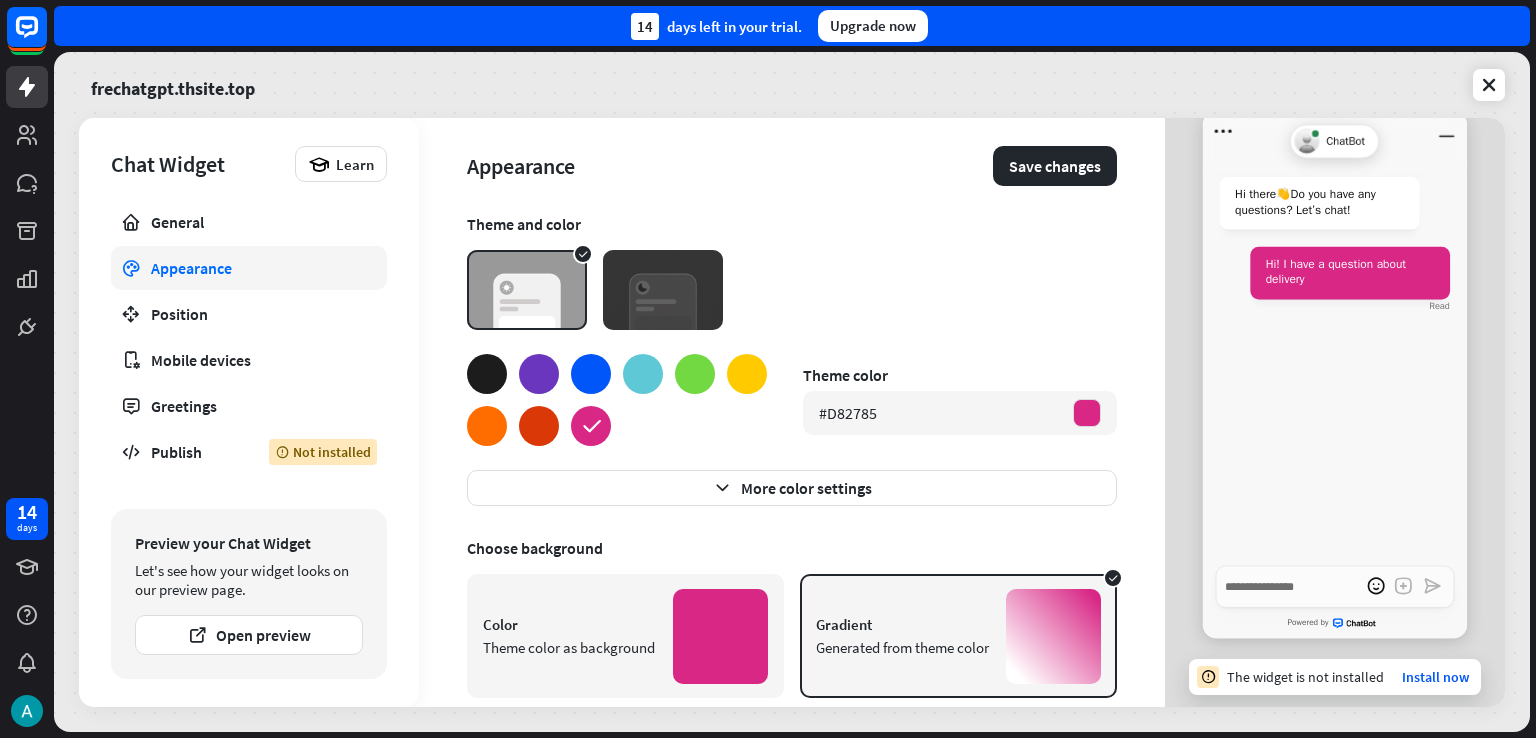 click at bounding box center [591, 374] 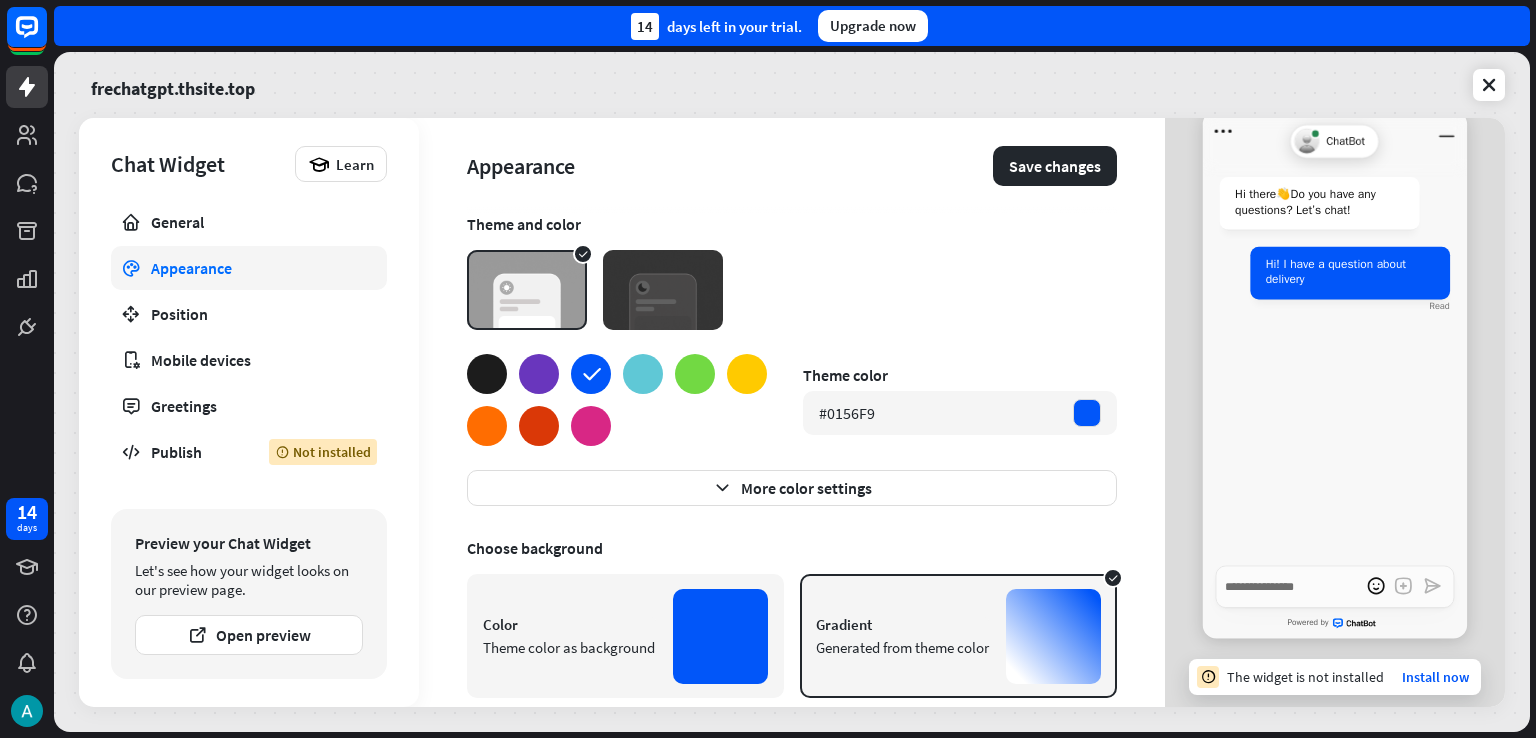 scroll, scrollTop: 171, scrollLeft: 0, axis: vertical 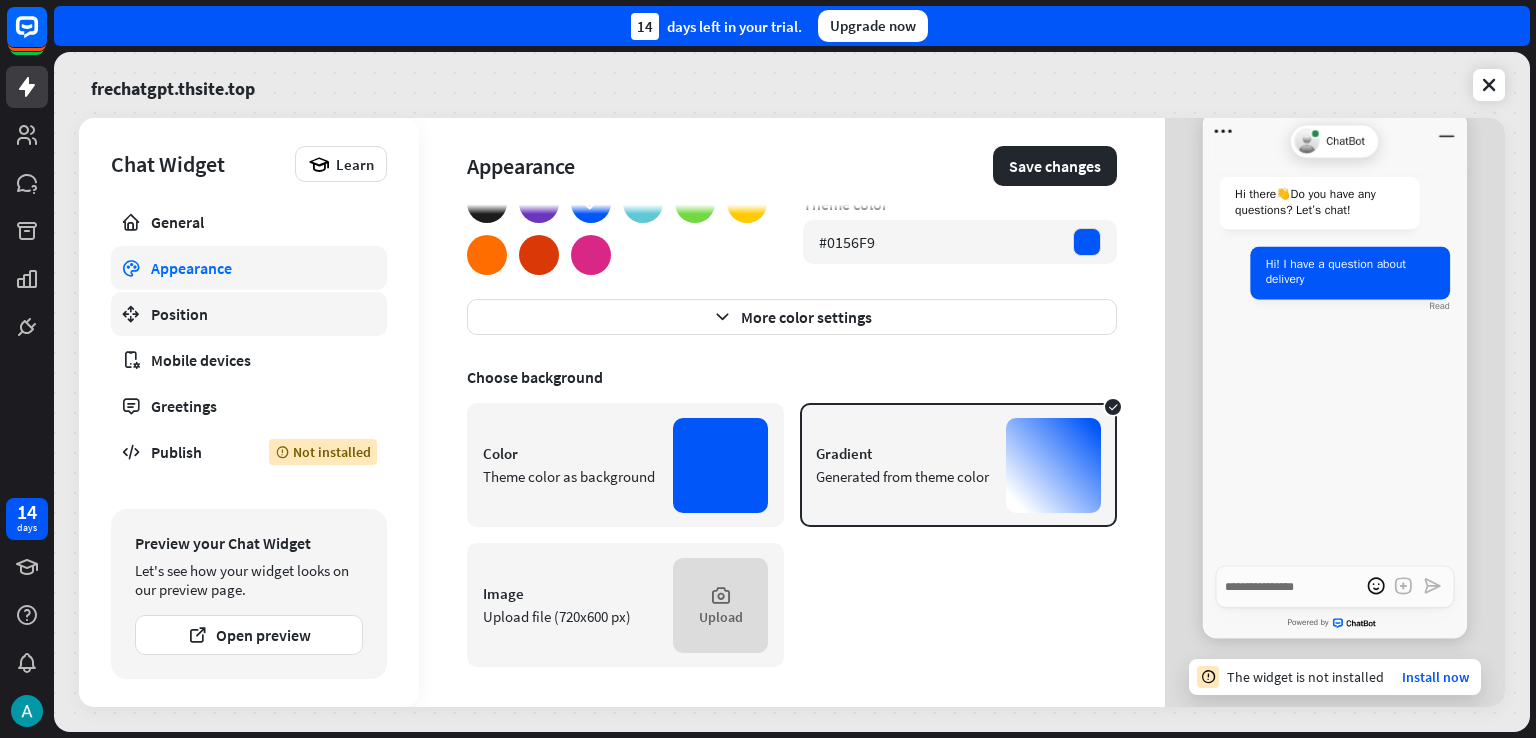 click on "Position" at bounding box center [249, 314] 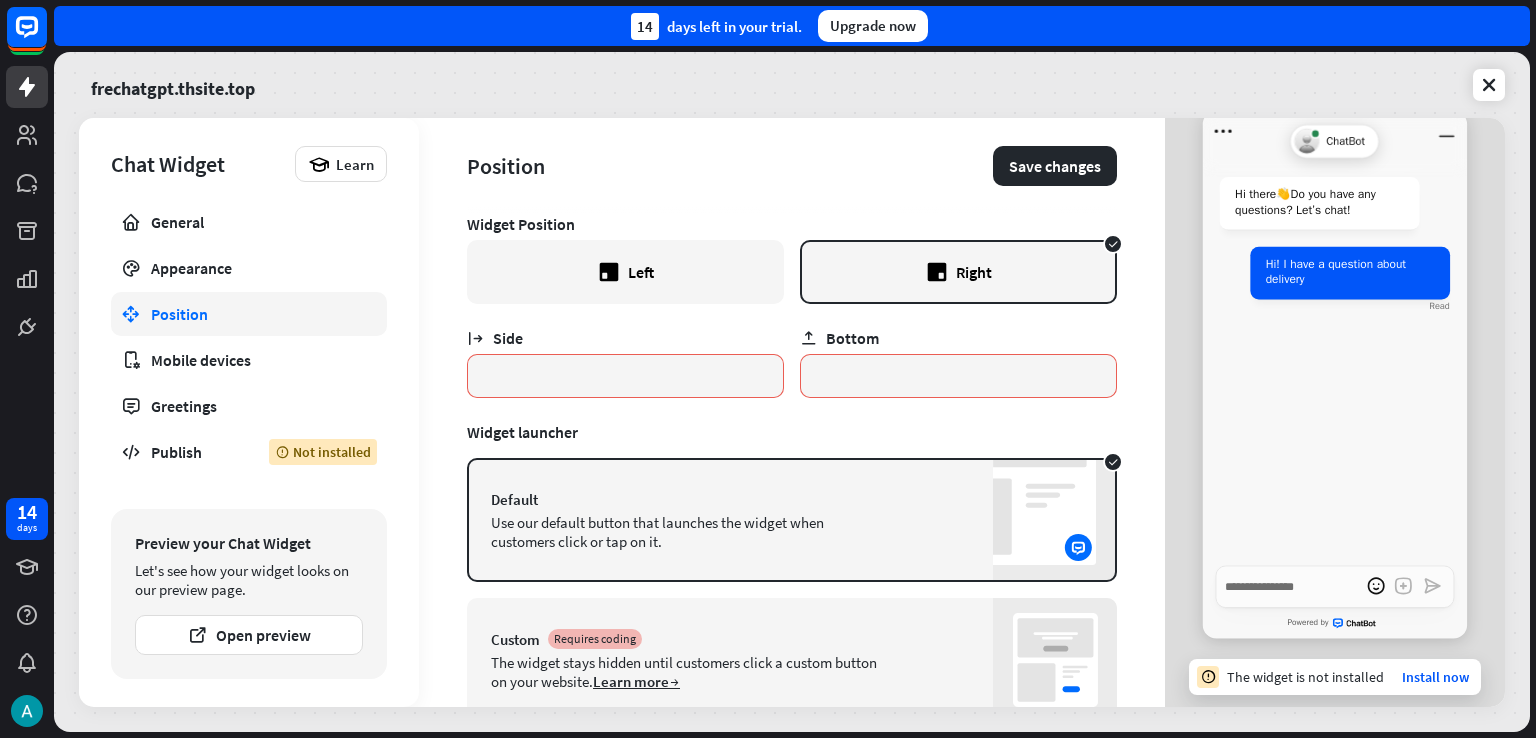 click on "Left" at bounding box center (625, 272) 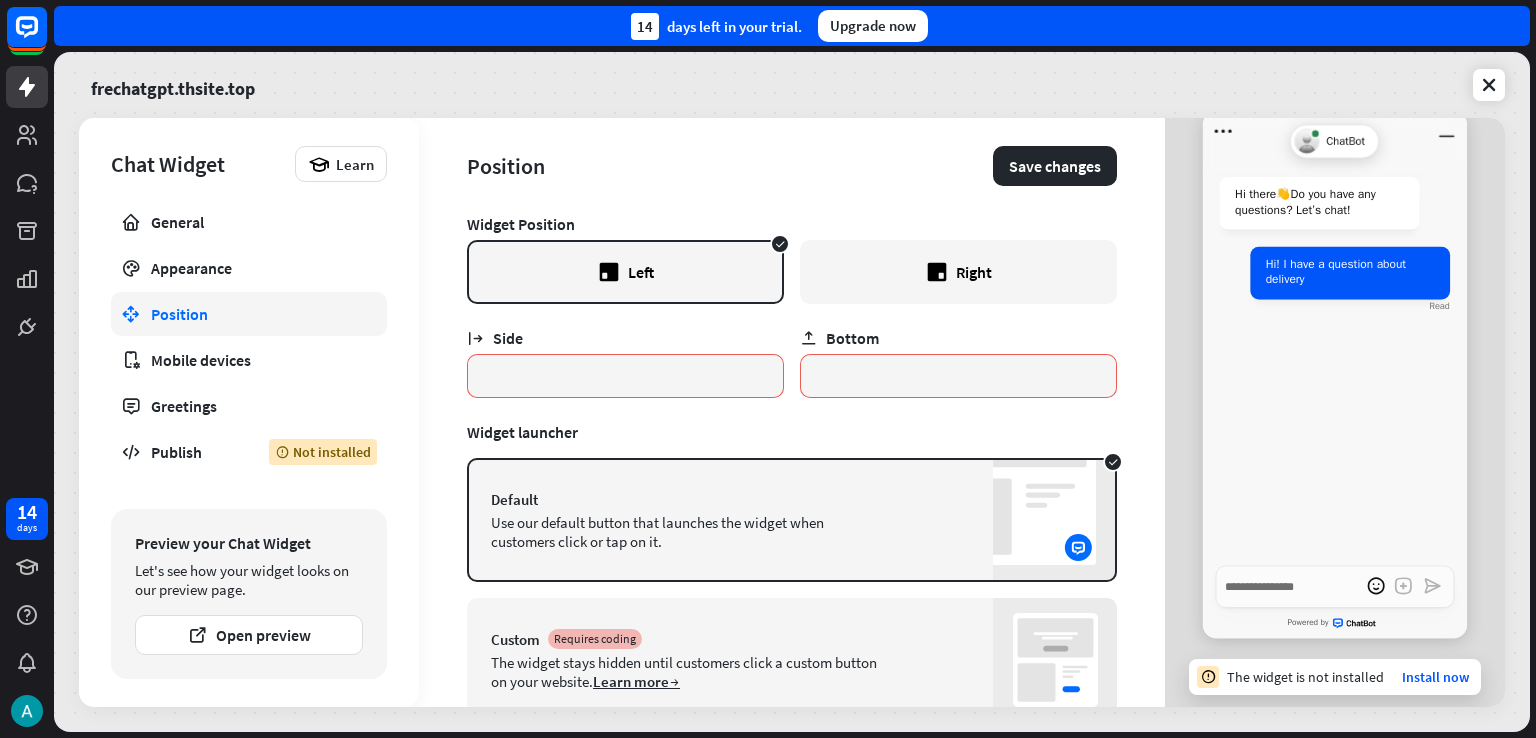 click on "Left" at bounding box center (625, 272) 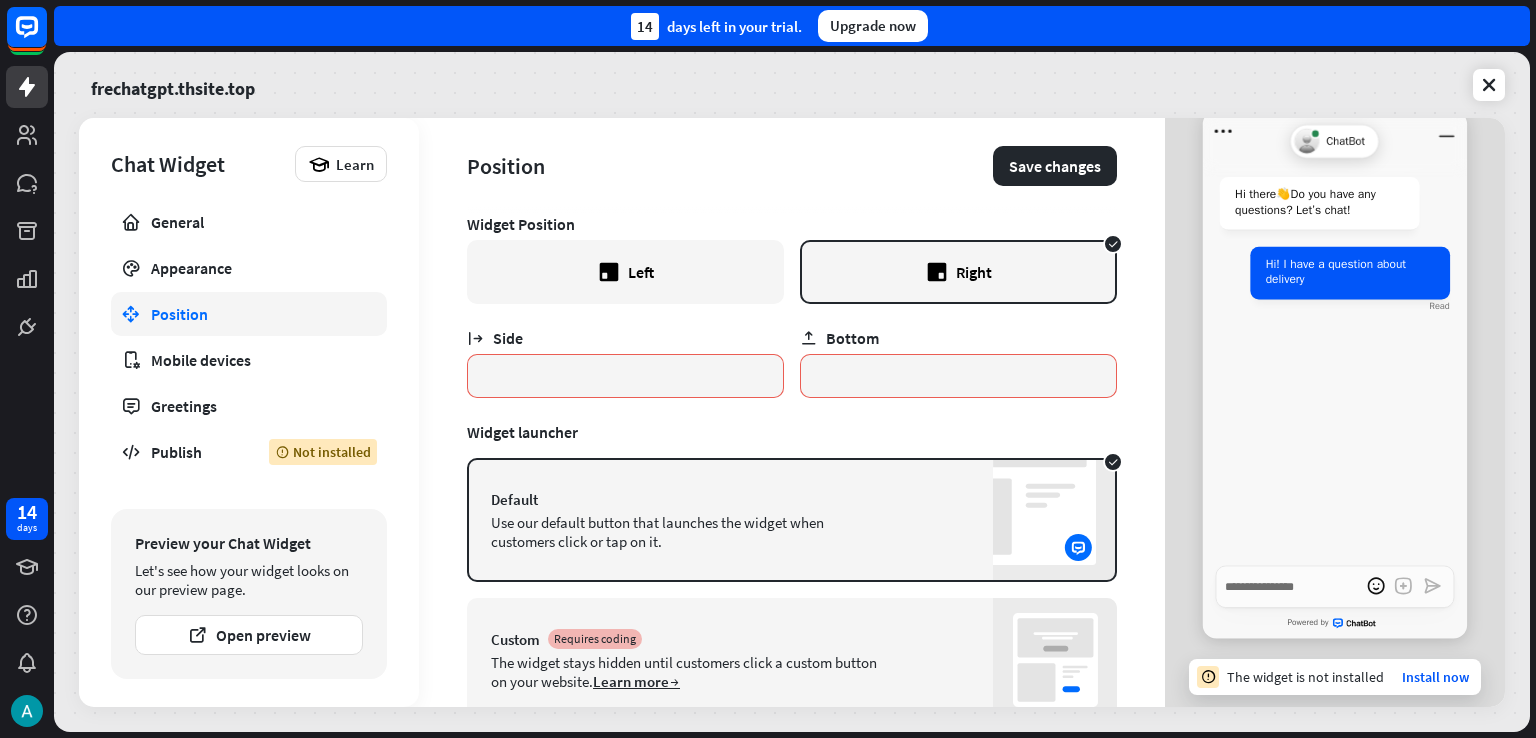 scroll, scrollTop: 71, scrollLeft: 0, axis: vertical 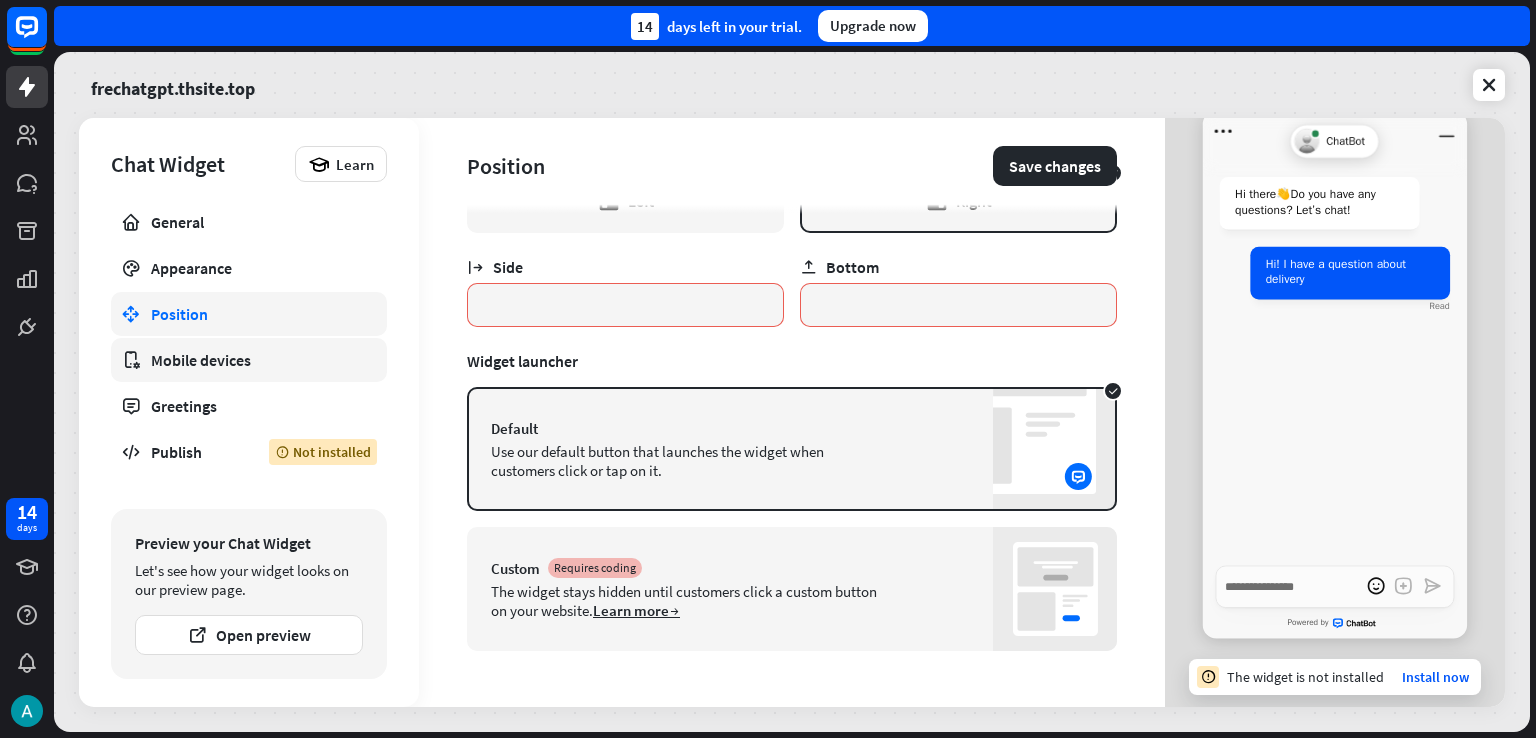 click on "Mobile devices" at bounding box center [249, 360] 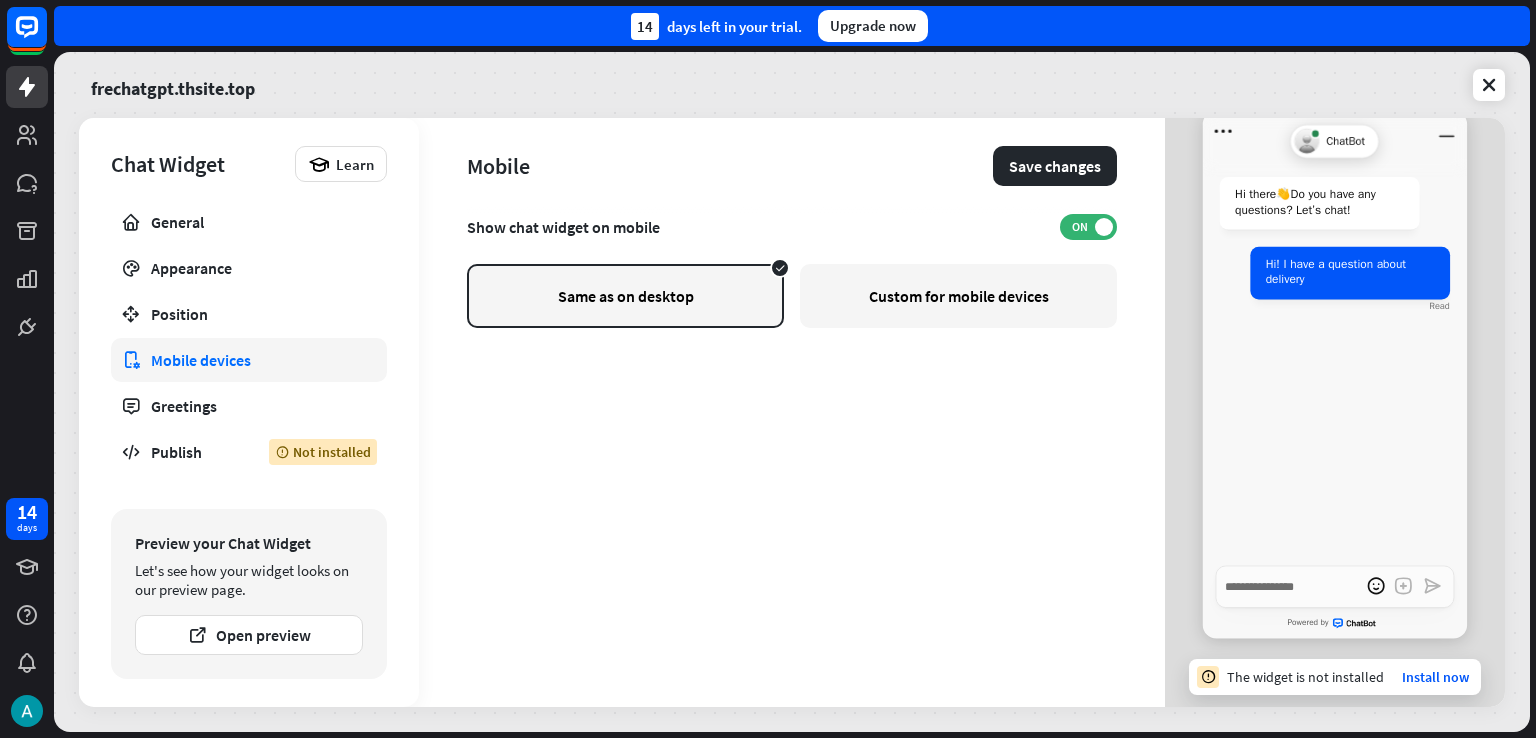 scroll, scrollTop: 0, scrollLeft: 0, axis: both 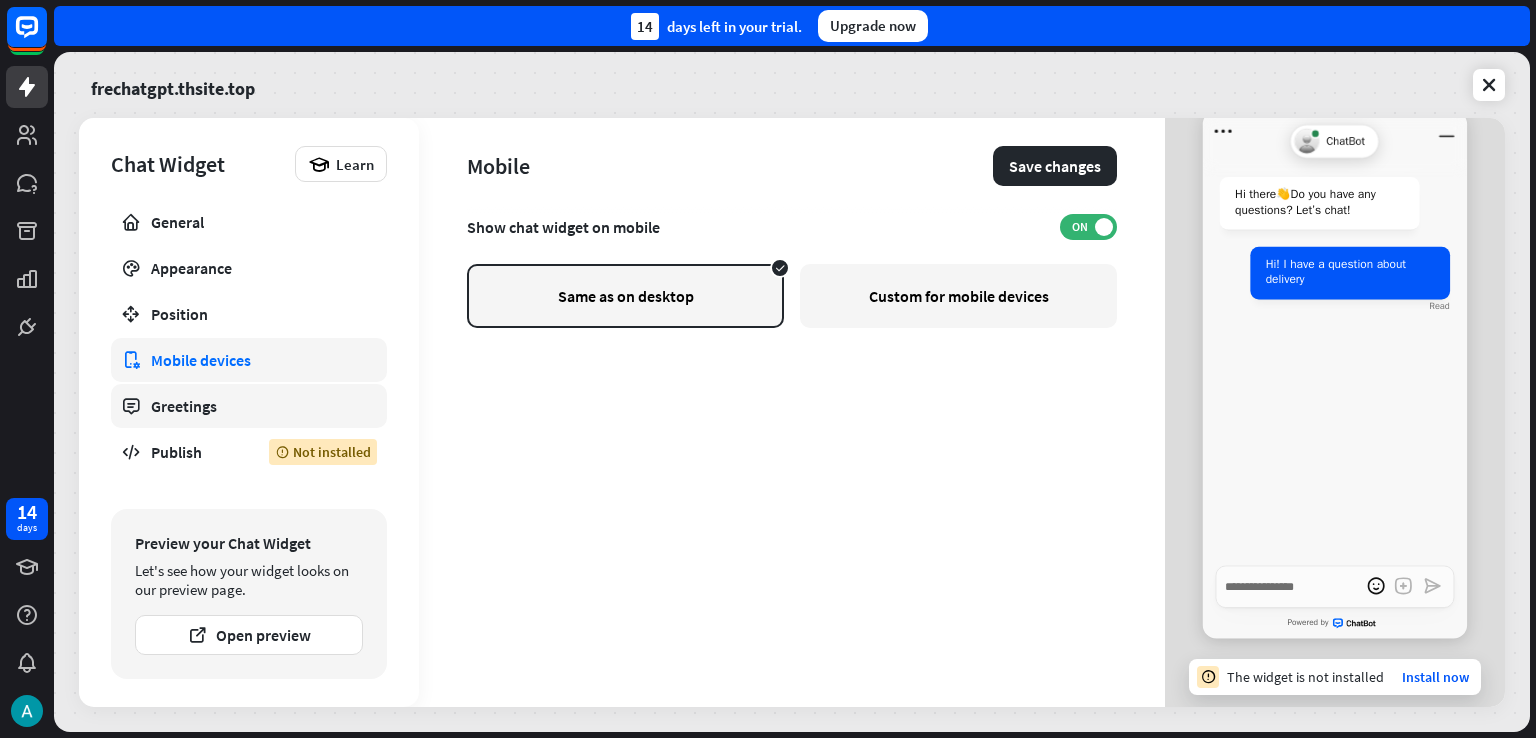 click on "Greetings" at bounding box center [249, 406] 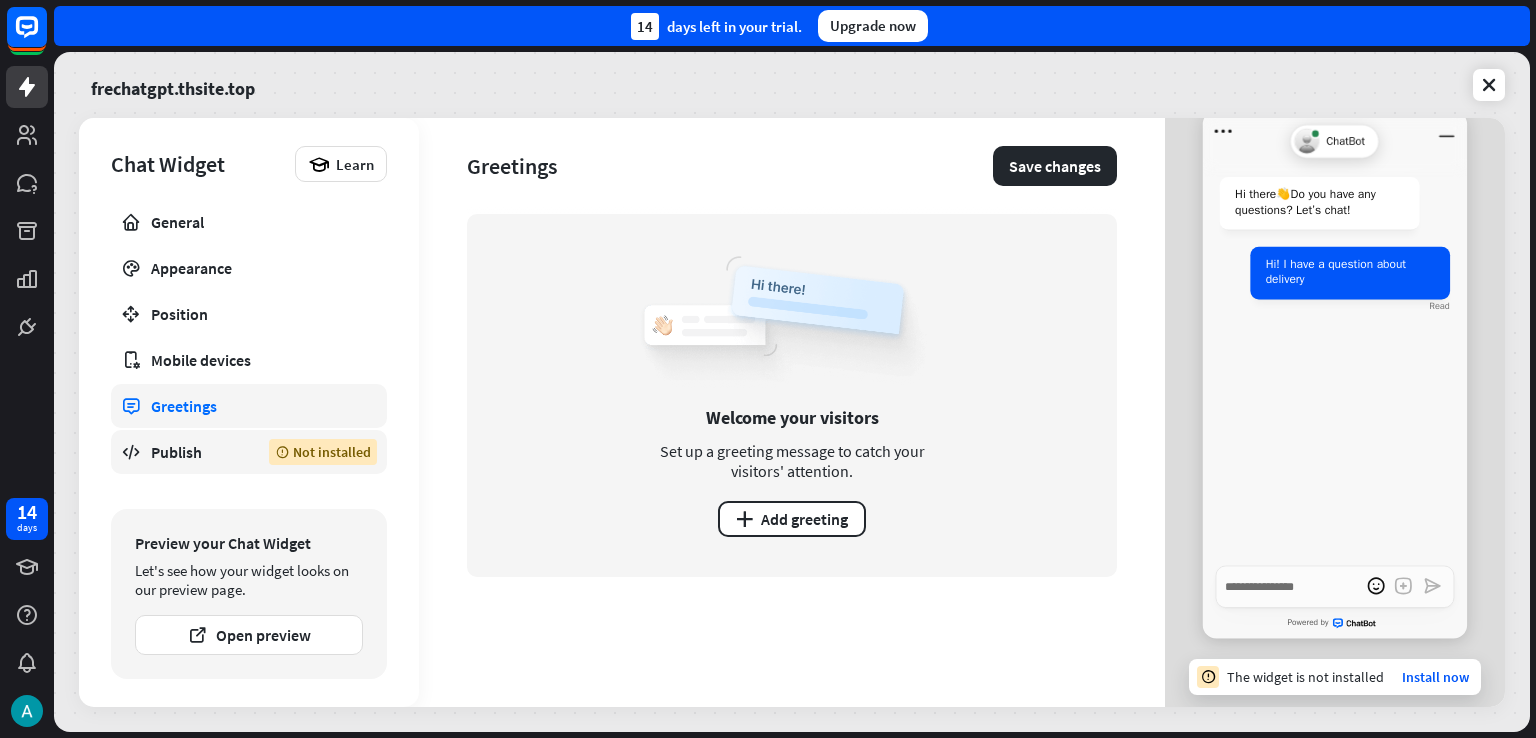 click on "Publish
Not installed" at bounding box center [249, 452] 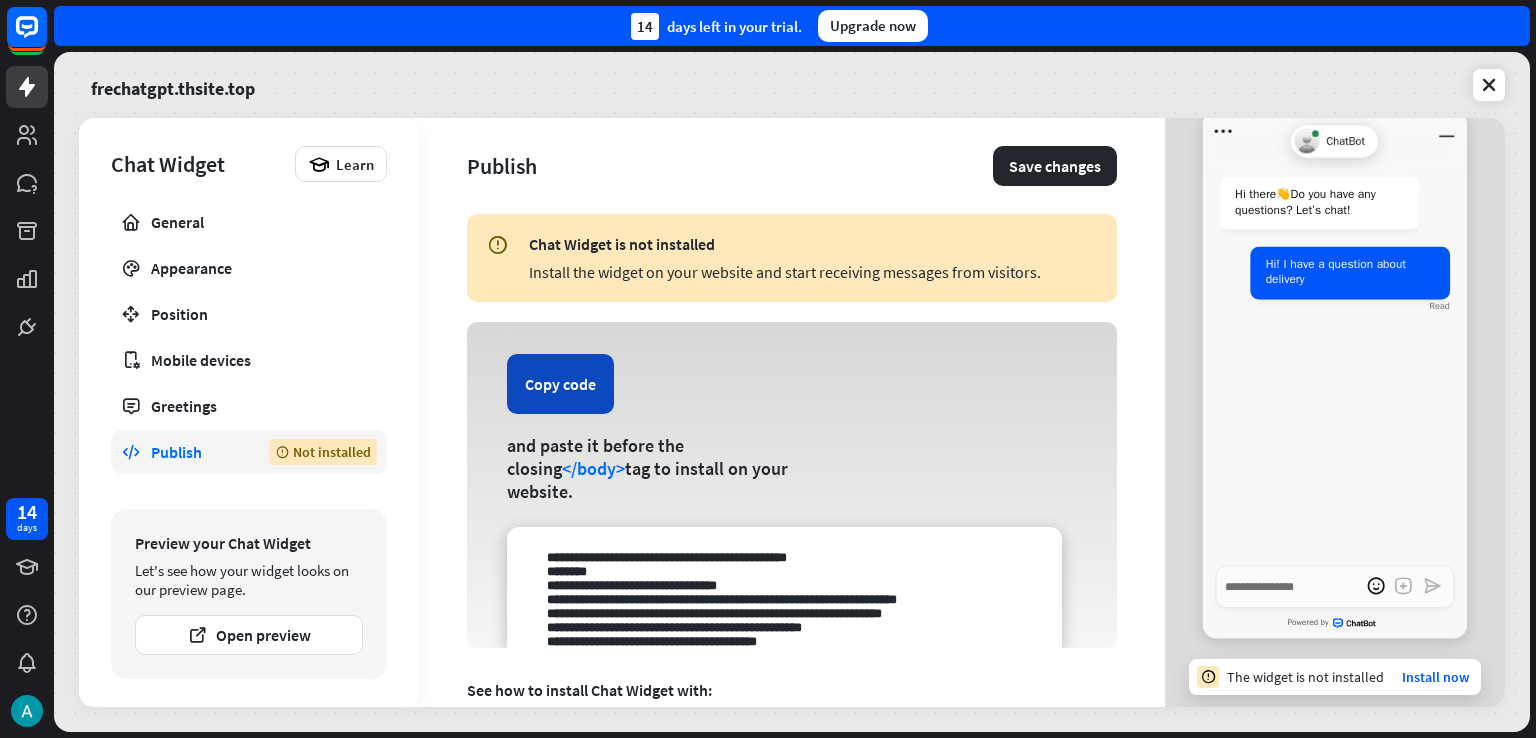 click on "Copy code" at bounding box center [560, 384] 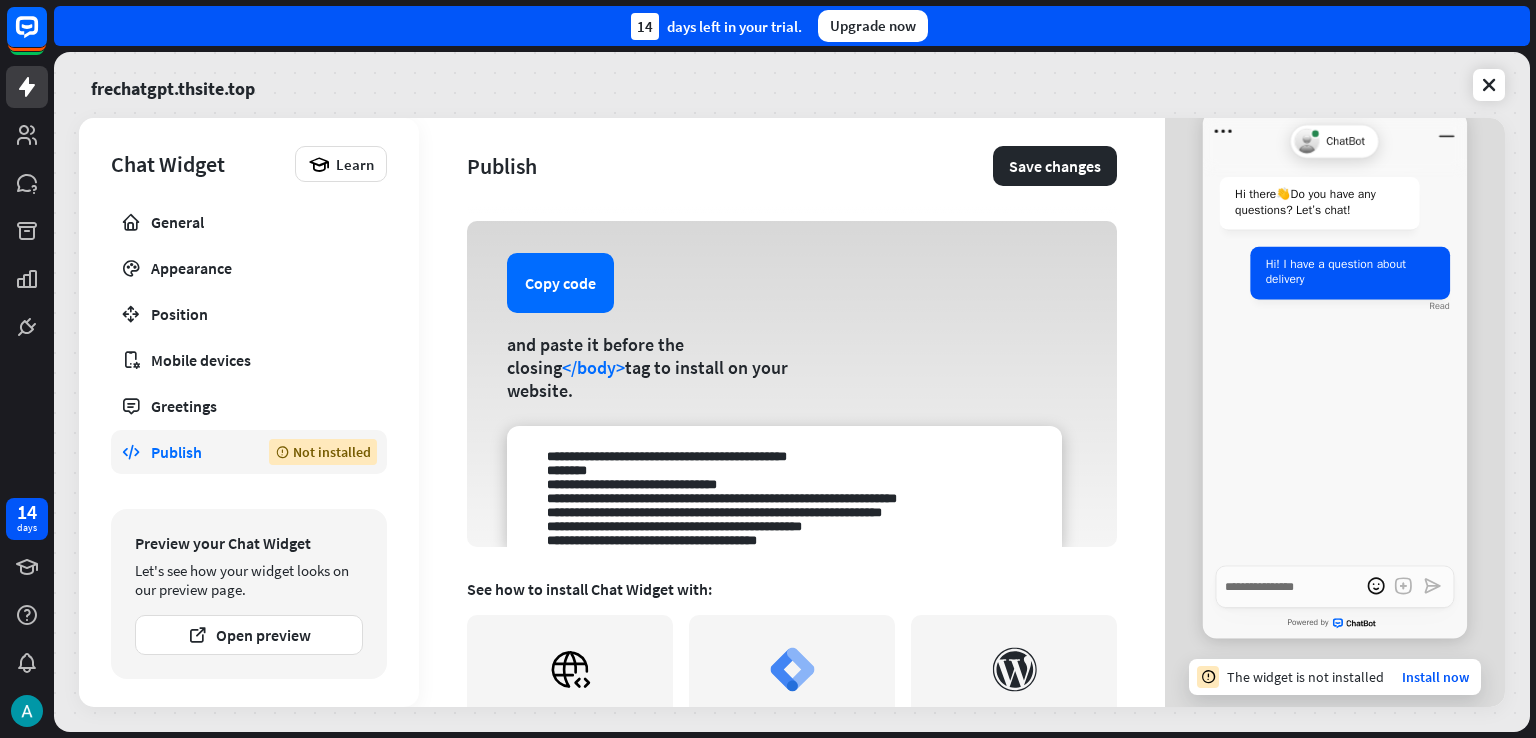 scroll, scrollTop: 301, scrollLeft: 0, axis: vertical 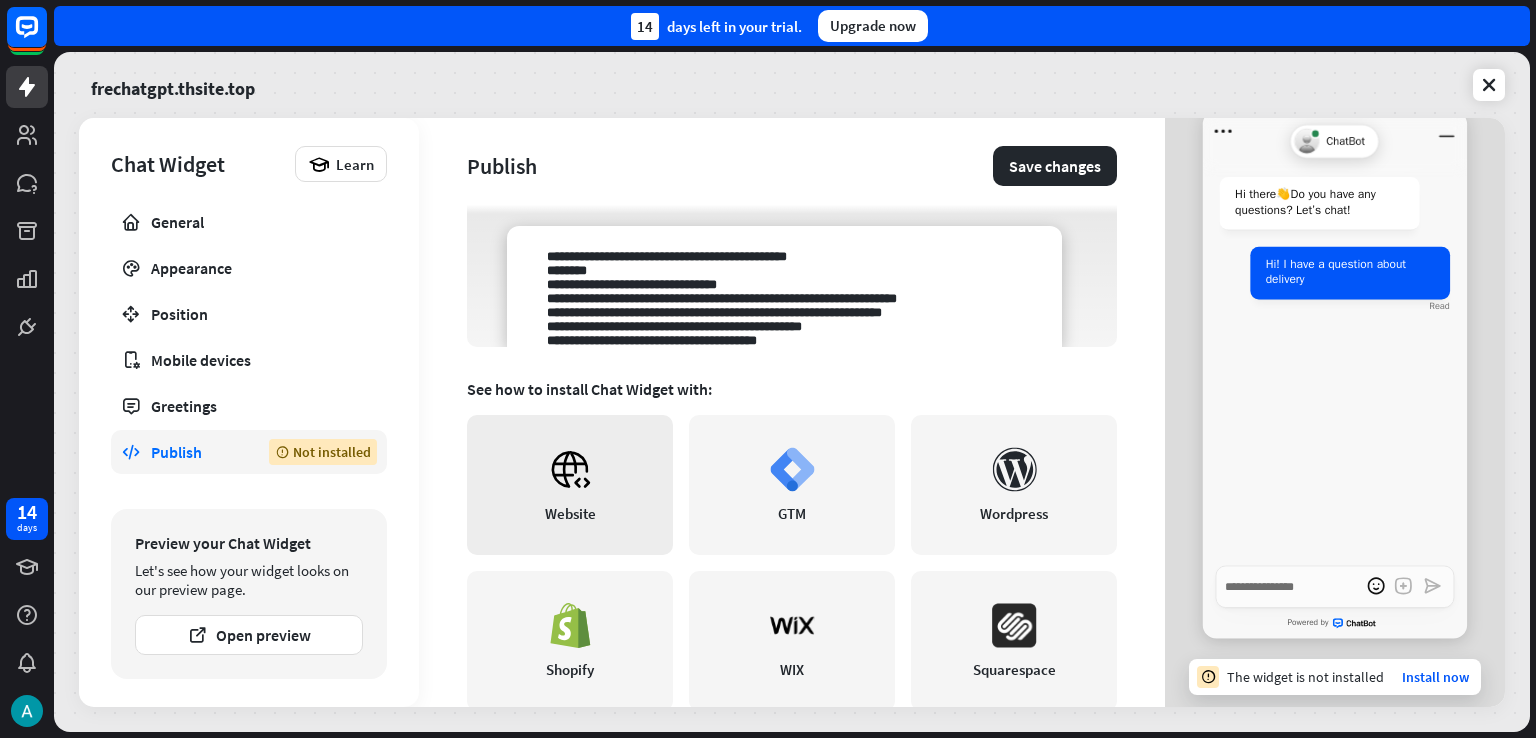 click on "Website" at bounding box center (570, 485) 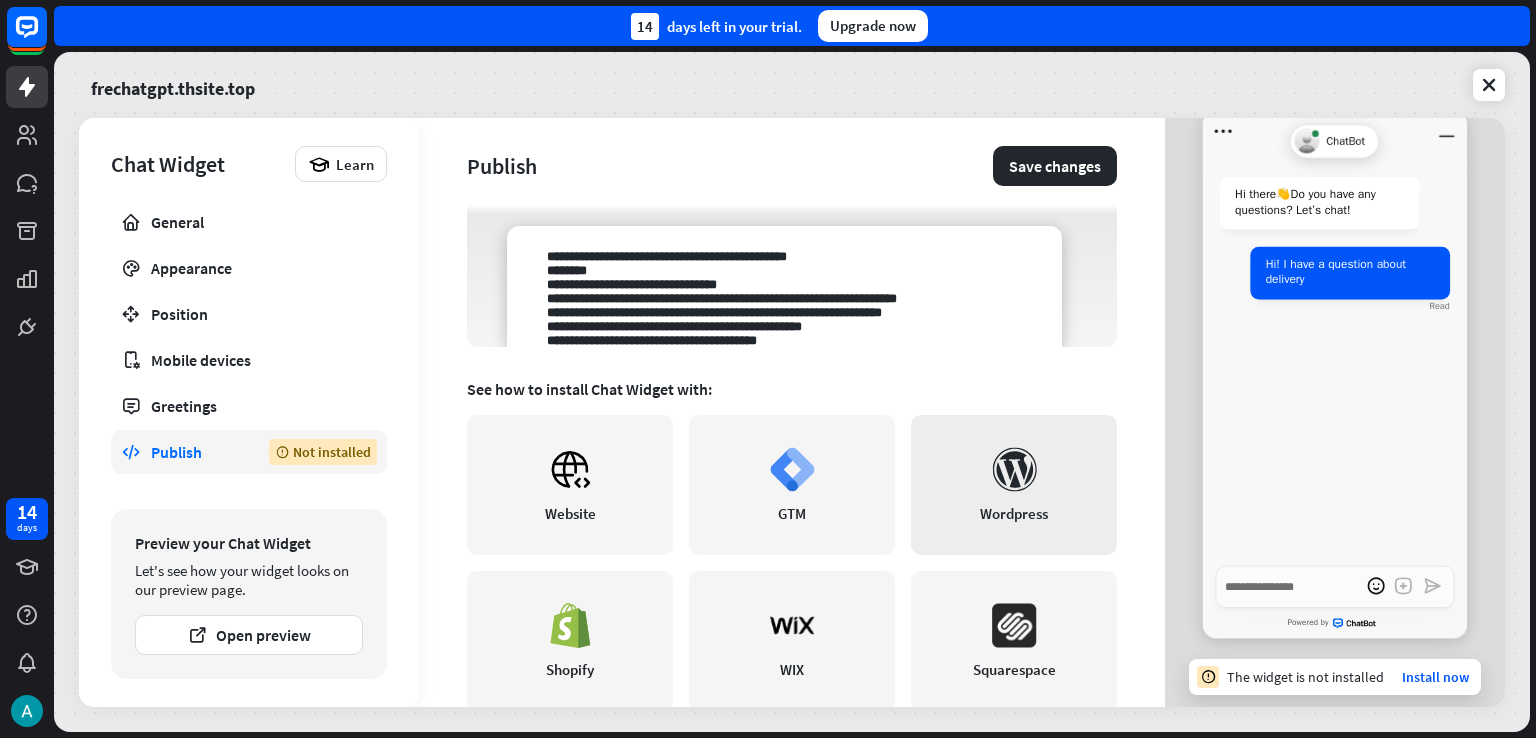 click on "Wordpress" at bounding box center [1014, 485] 